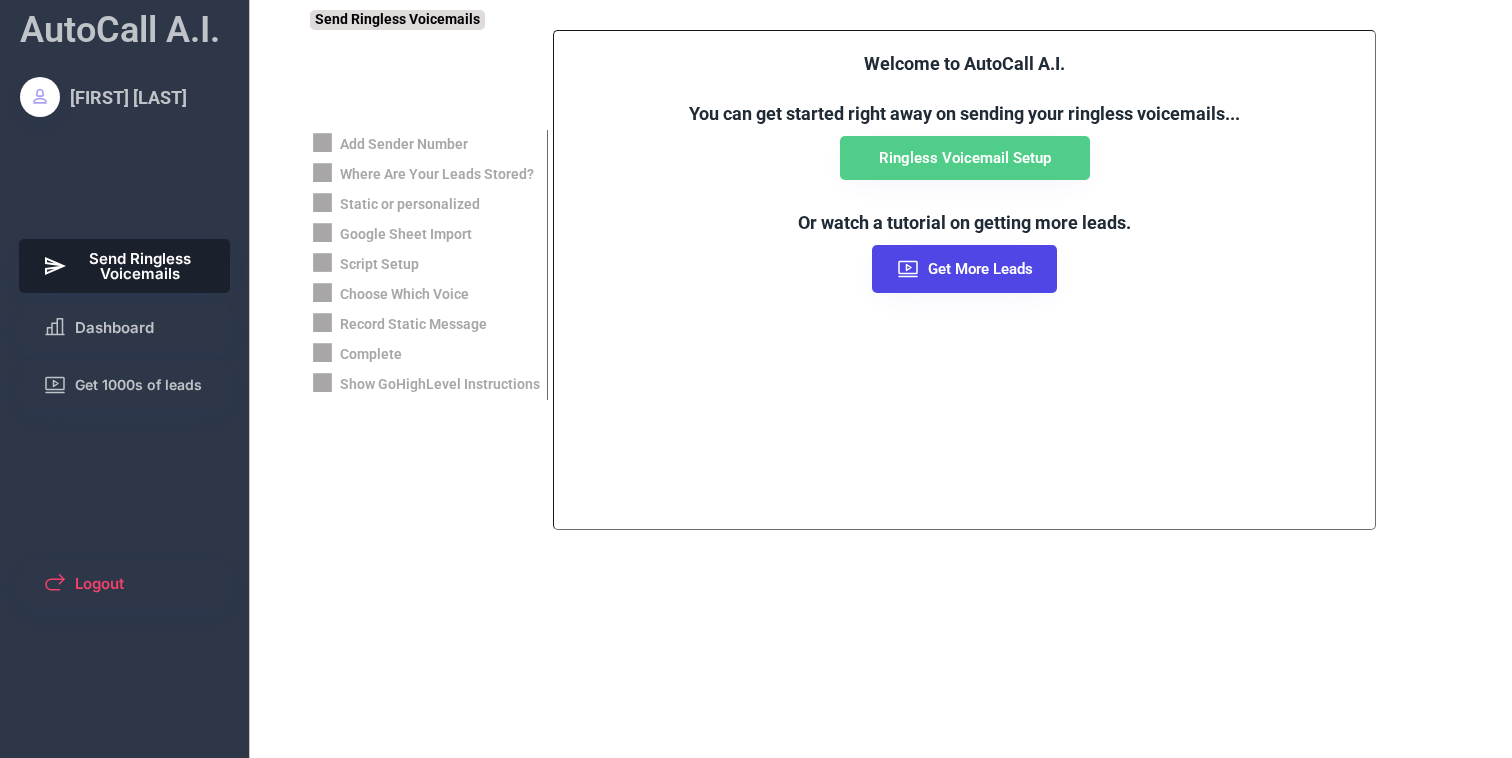 scroll, scrollTop: 0, scrollLeft: 0, axis: both 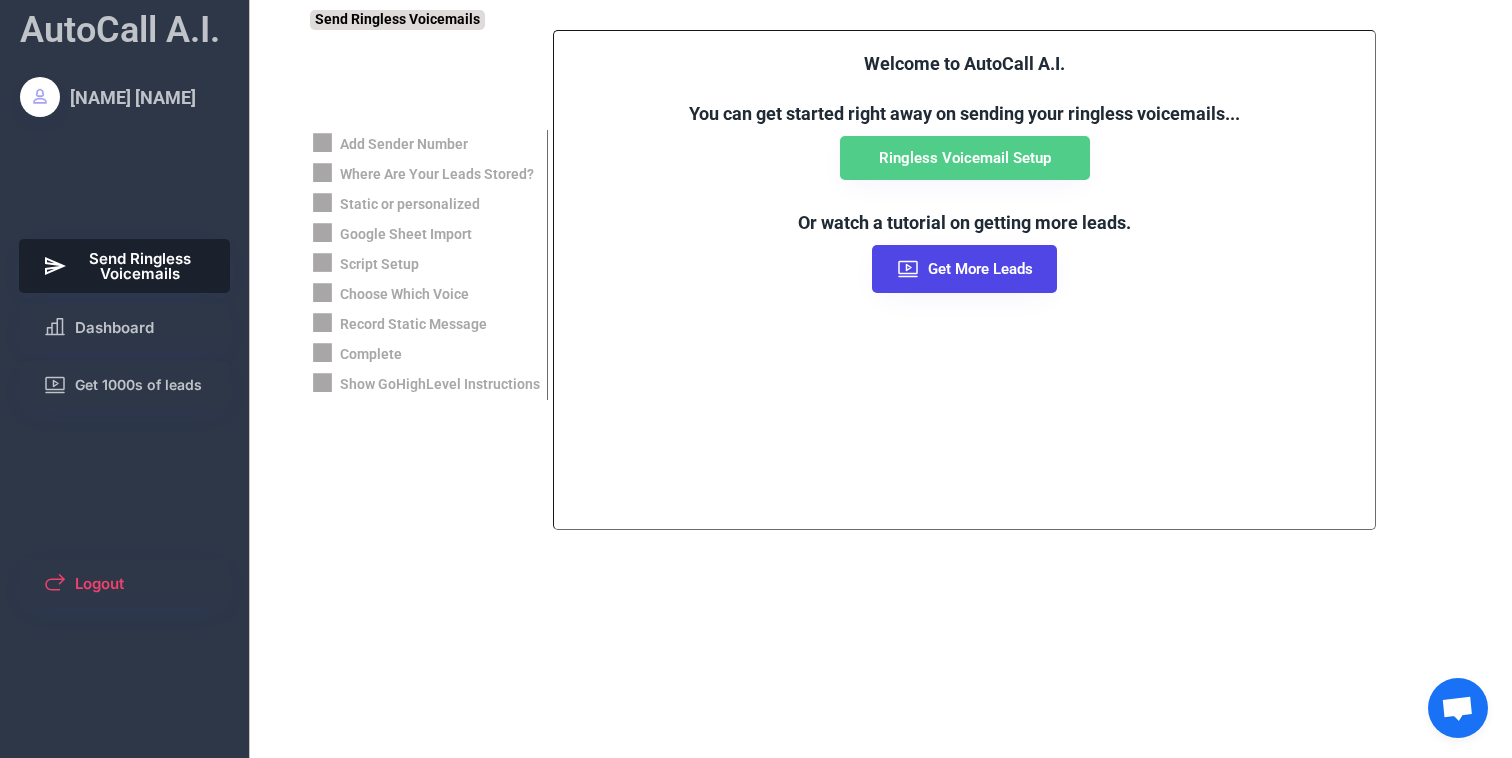 click on "Add Sender Number" at bounding box center [404, 145] 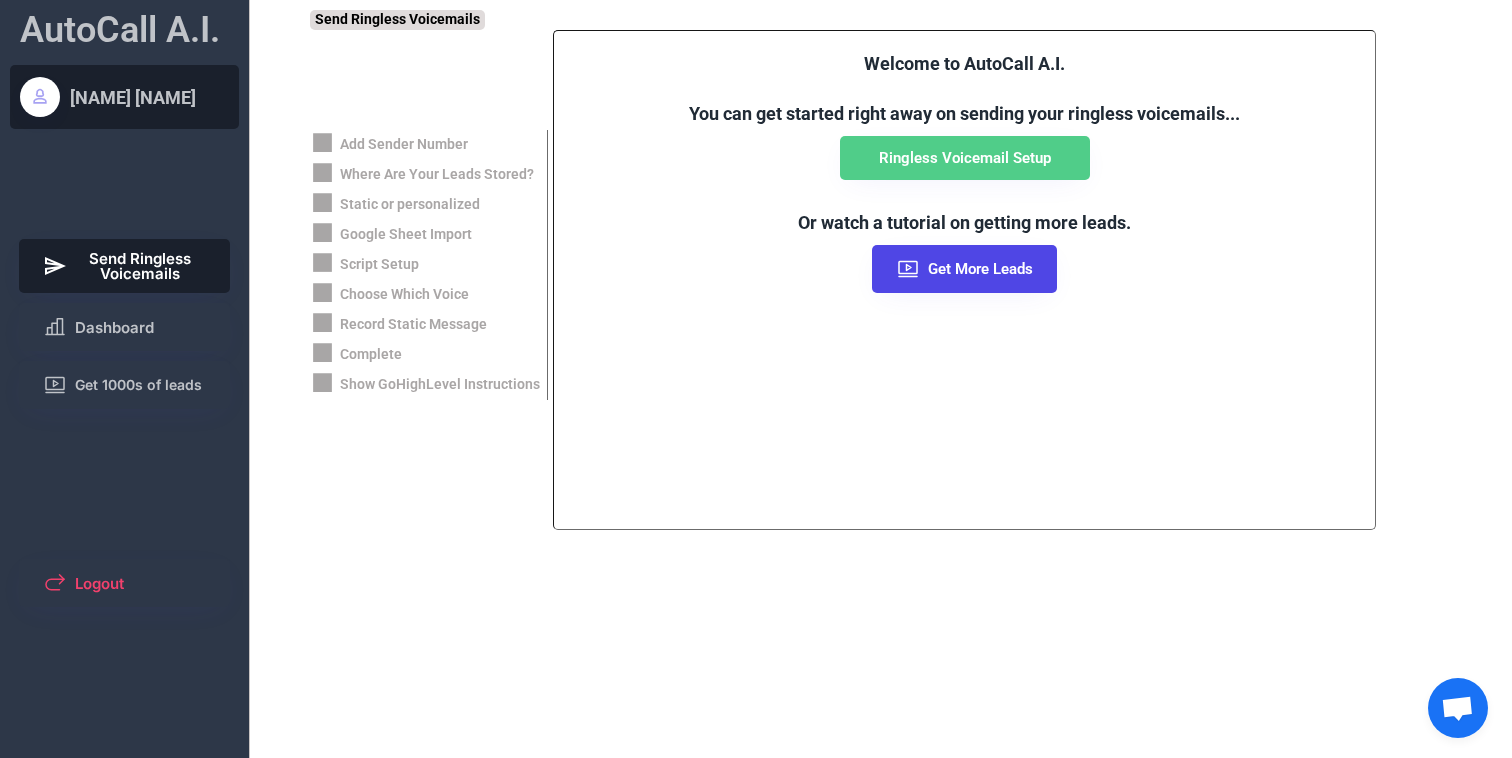 click on "[FIRST] [LAST]" at bounding box center [133, 97] 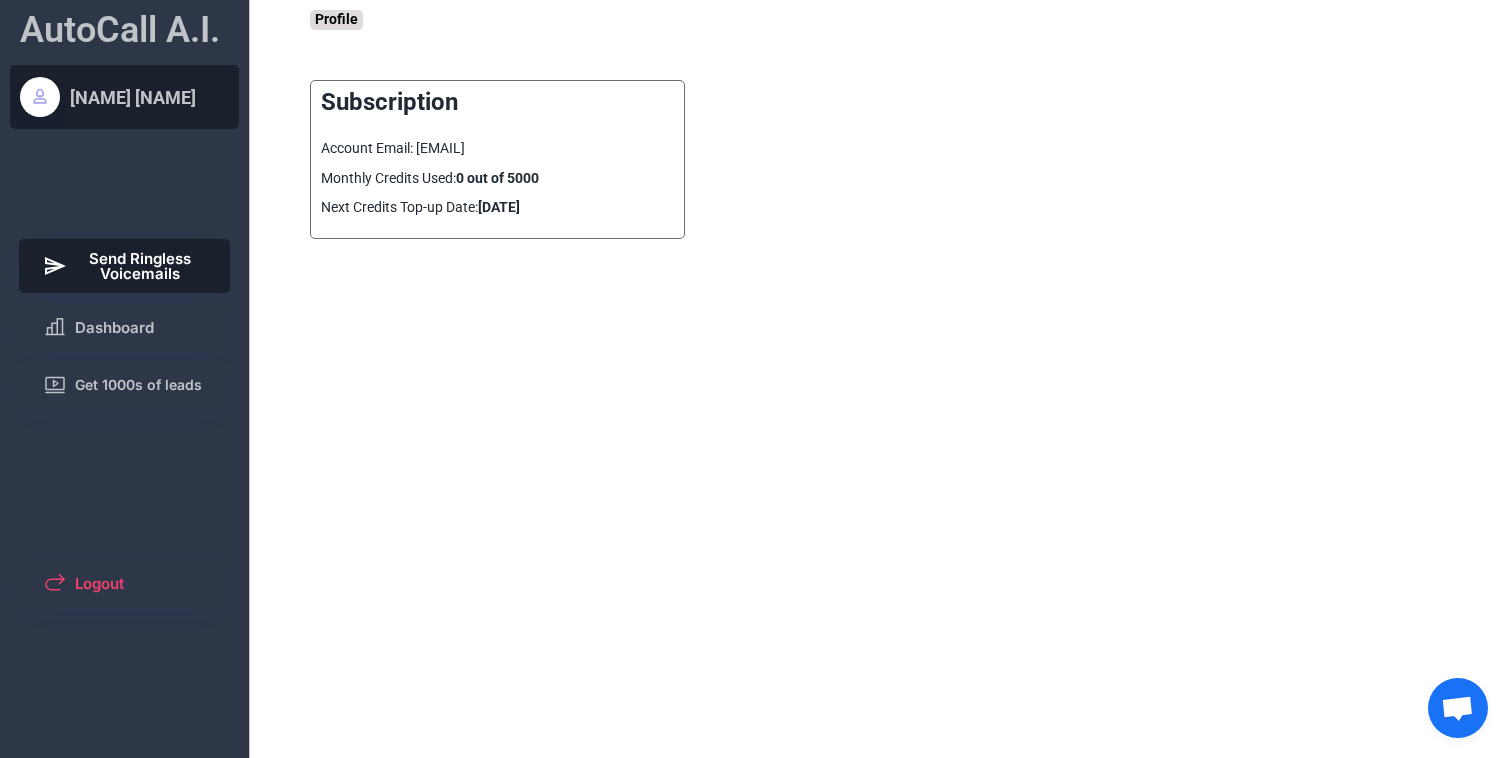 click on "Send Ringless Voicemails" at bounding box center [141, 266] 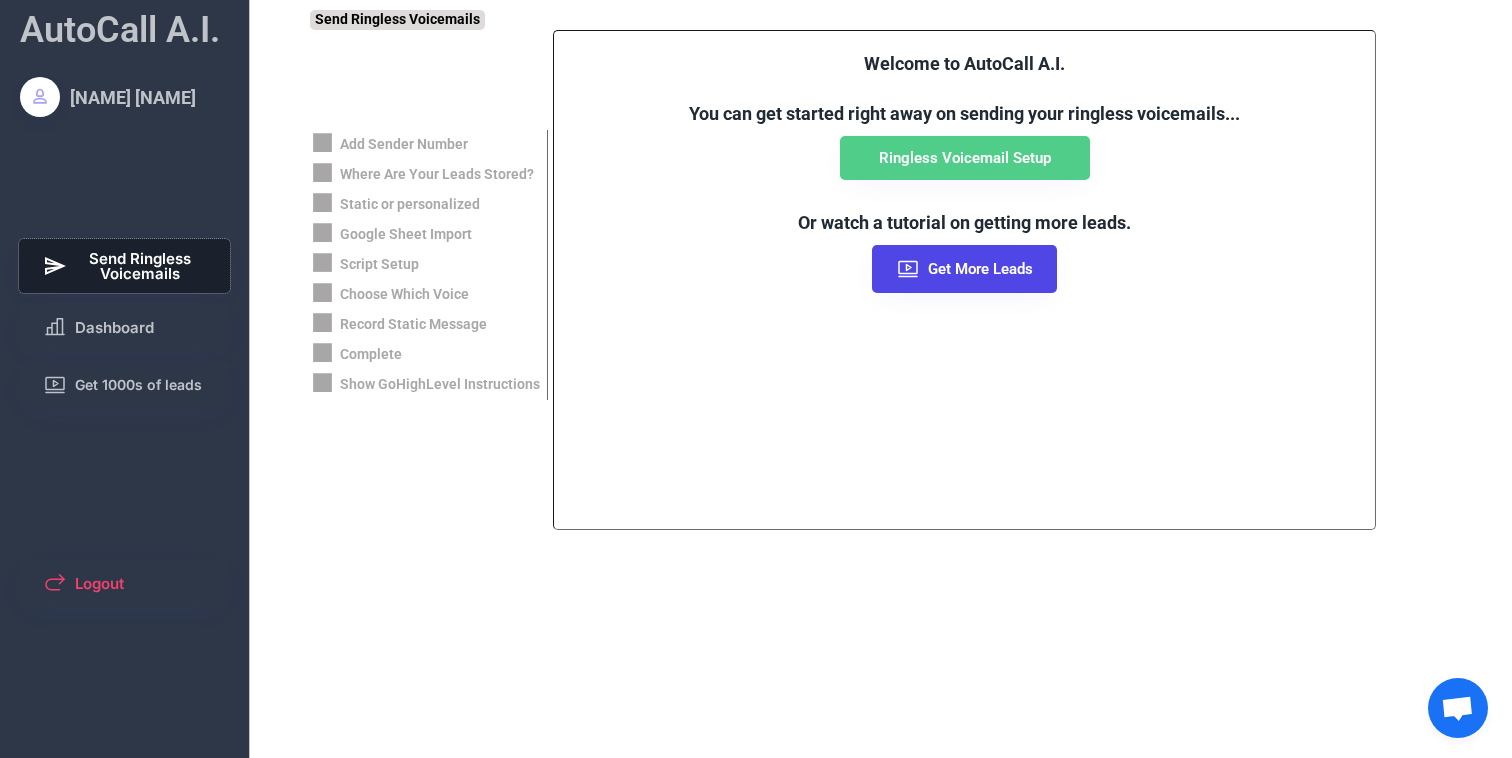 click on "Add Sender Number" at bounding box center [404, 145] 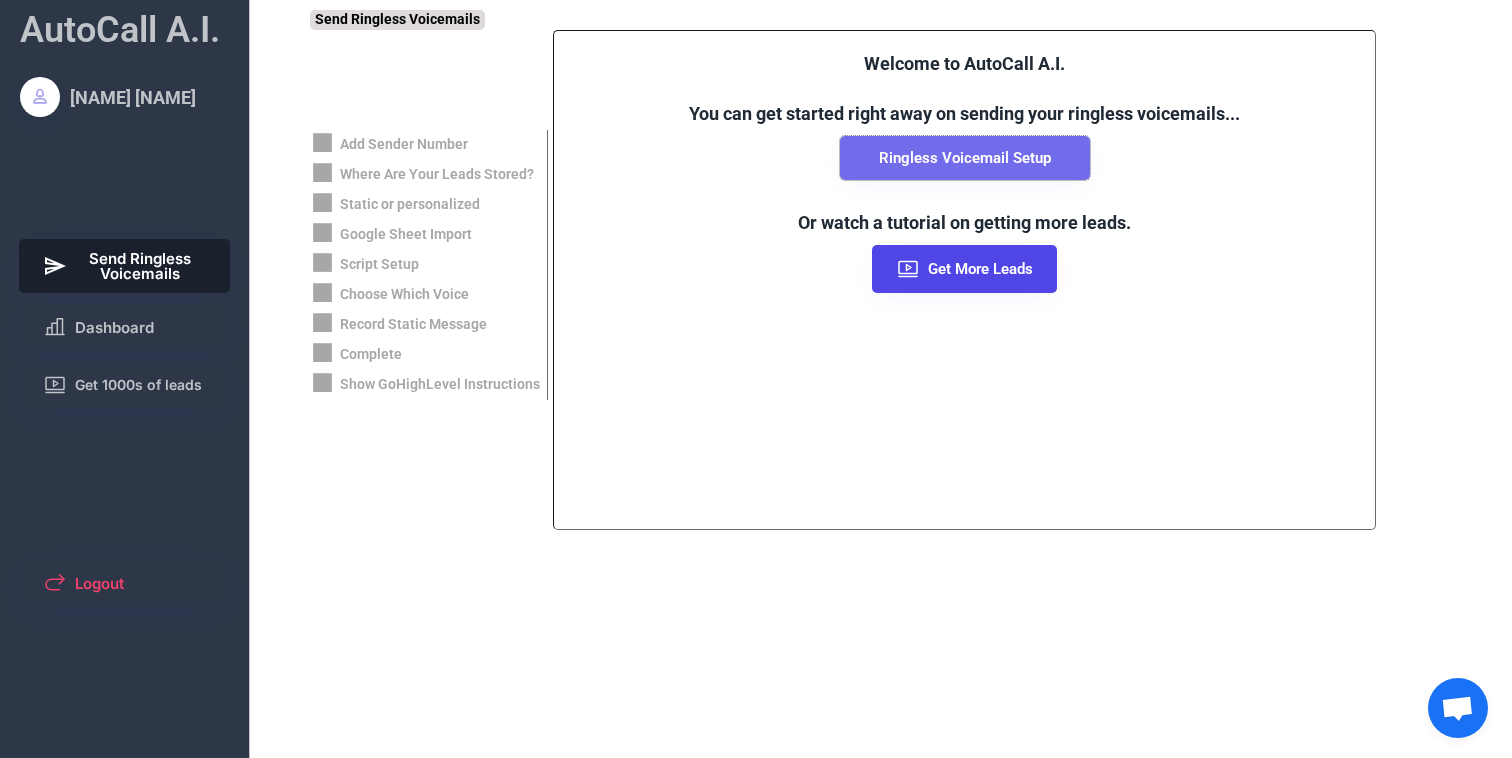 click on "Ringless Voicemail Setup" at bounding box center [965, 158] 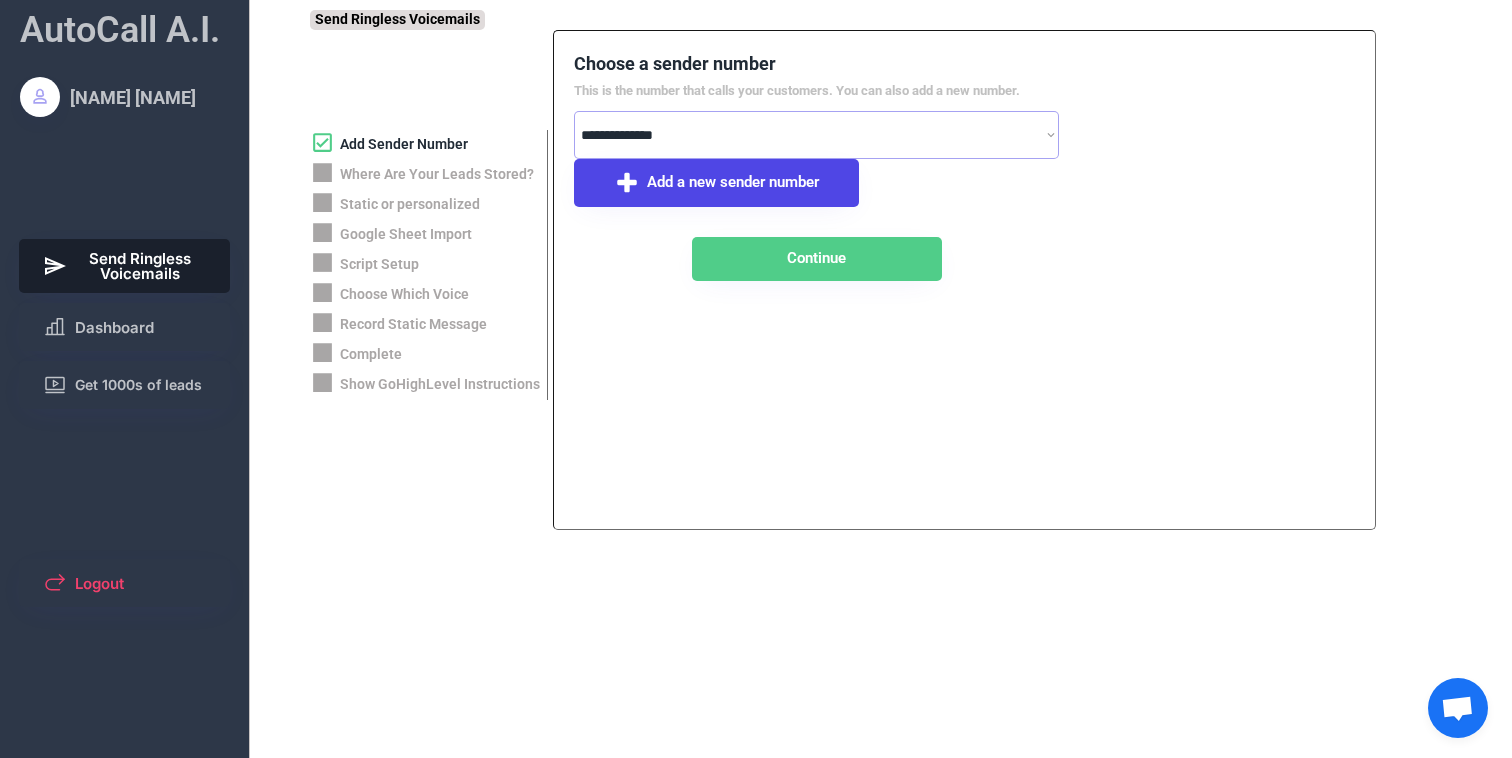click on "**********" at bounding box center (816, 135) 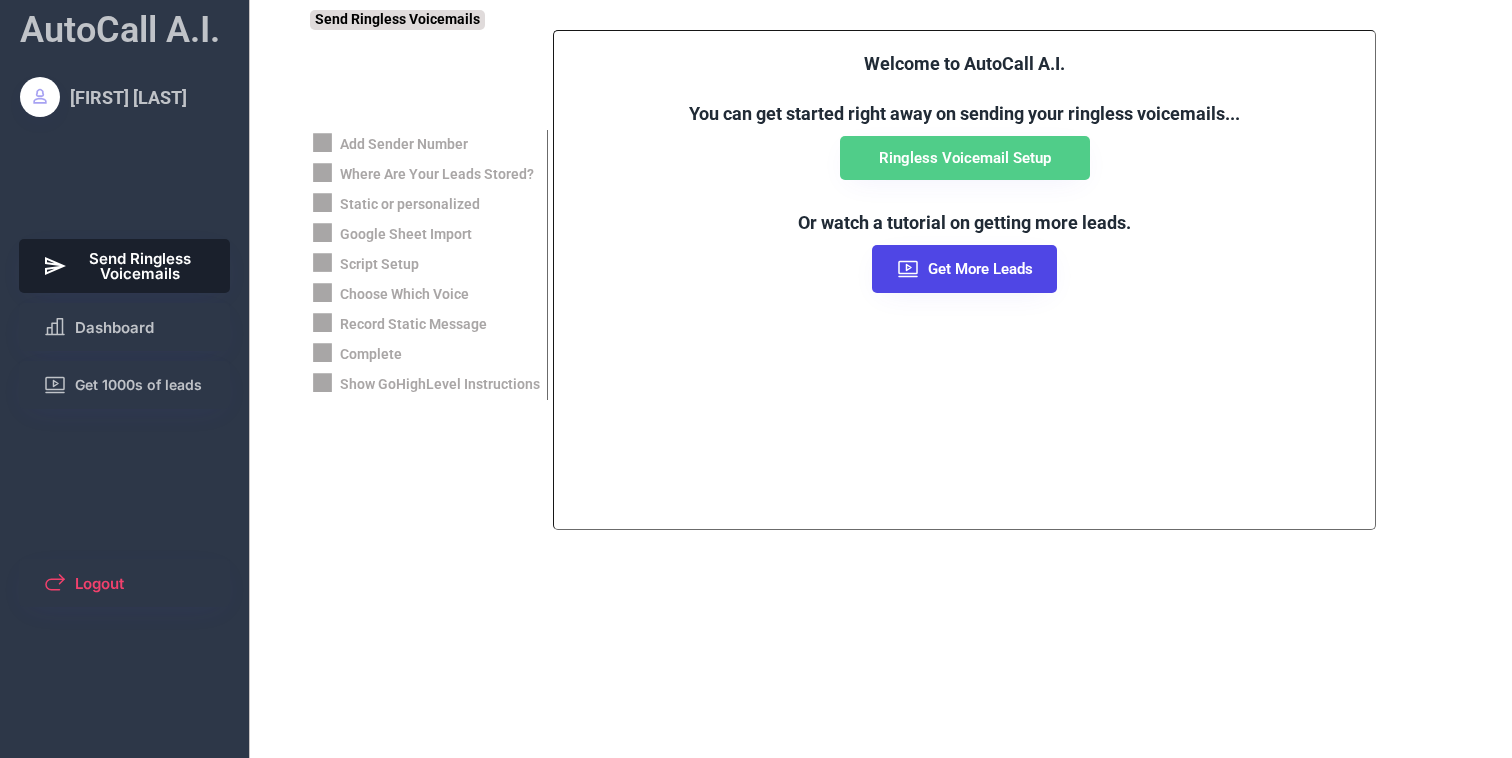 scroll, scrollTop: 0, scrollLeft: 0, axis: both 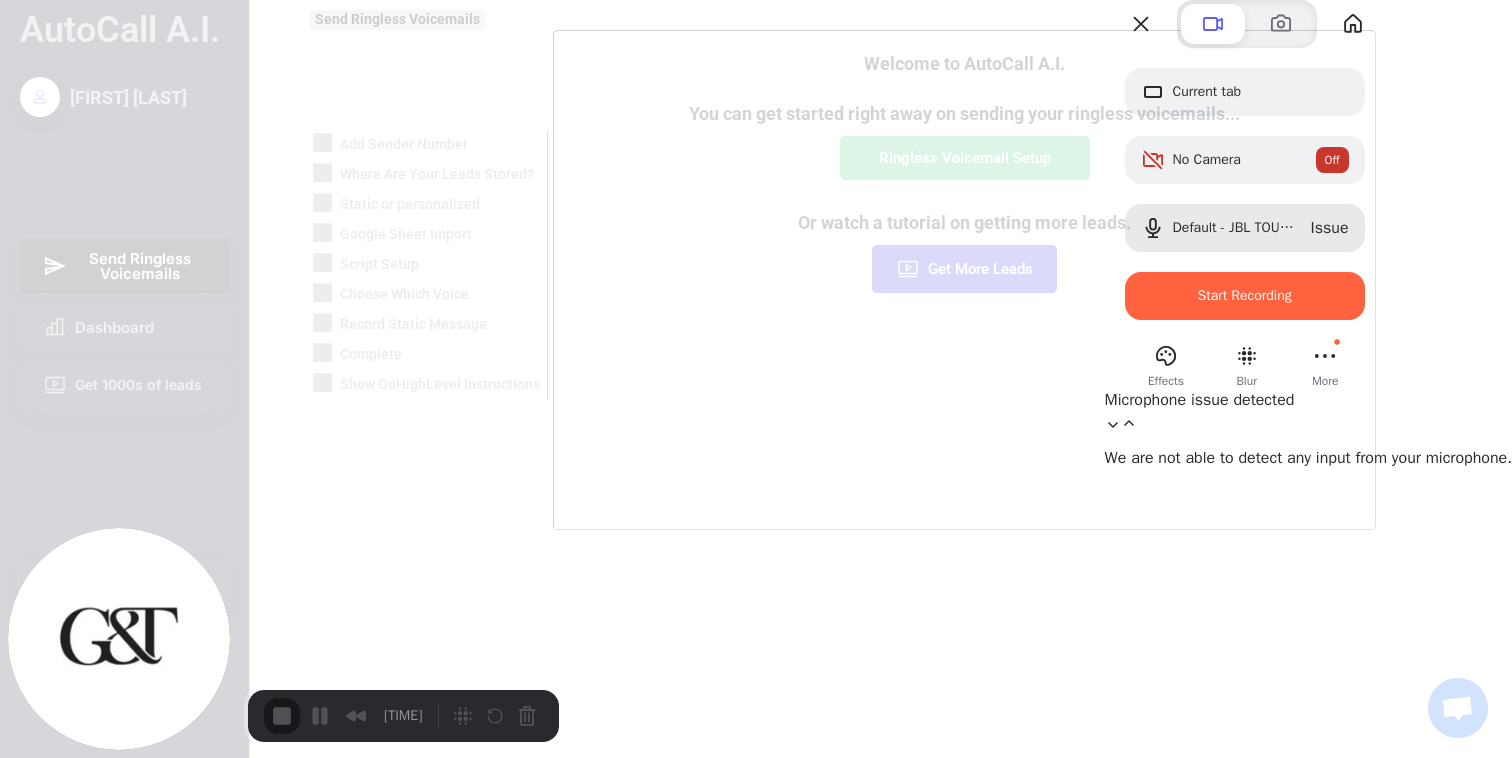 click at bounding box center [756, 379] 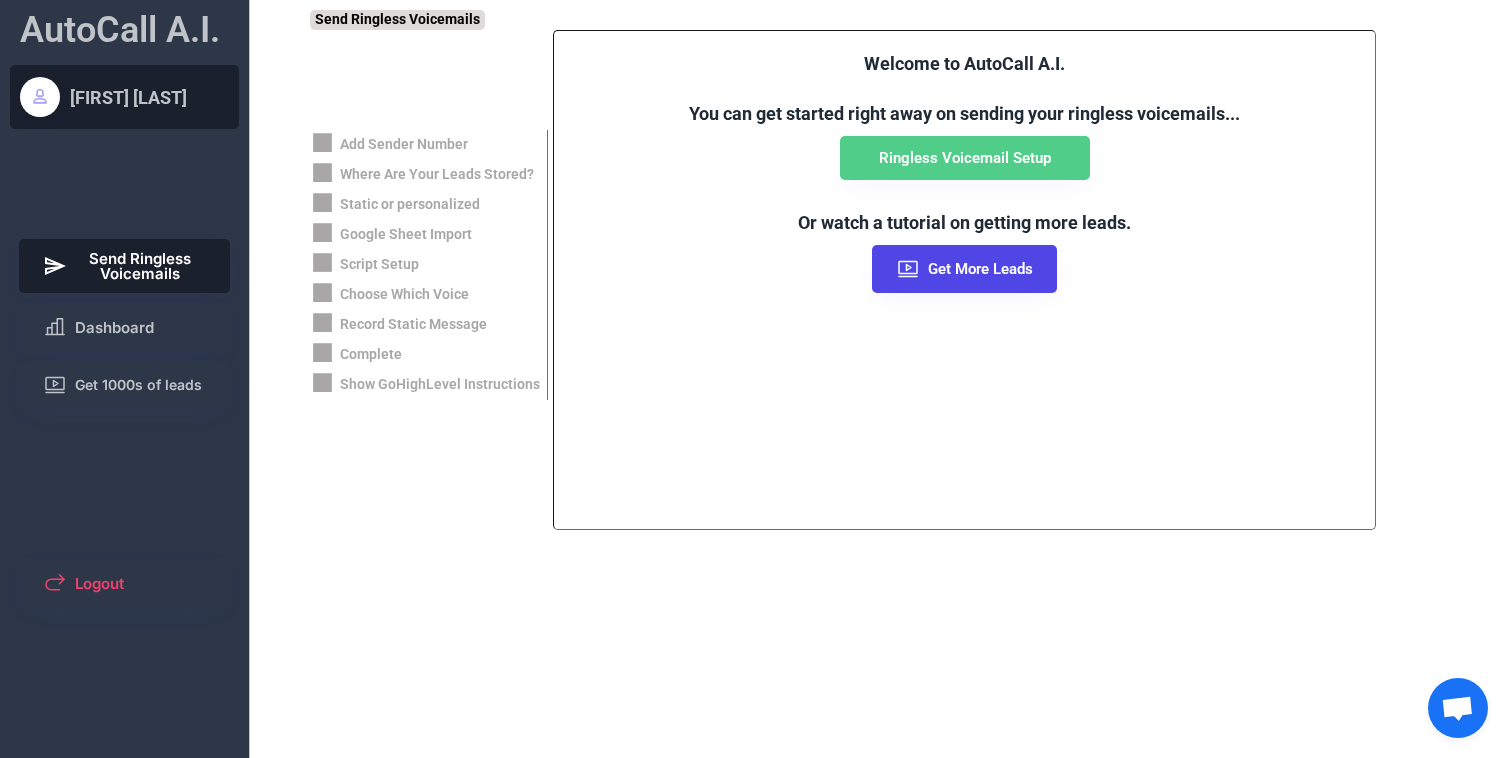 click on "[FIRST] [LAST]" at bounding box center [128, 97] 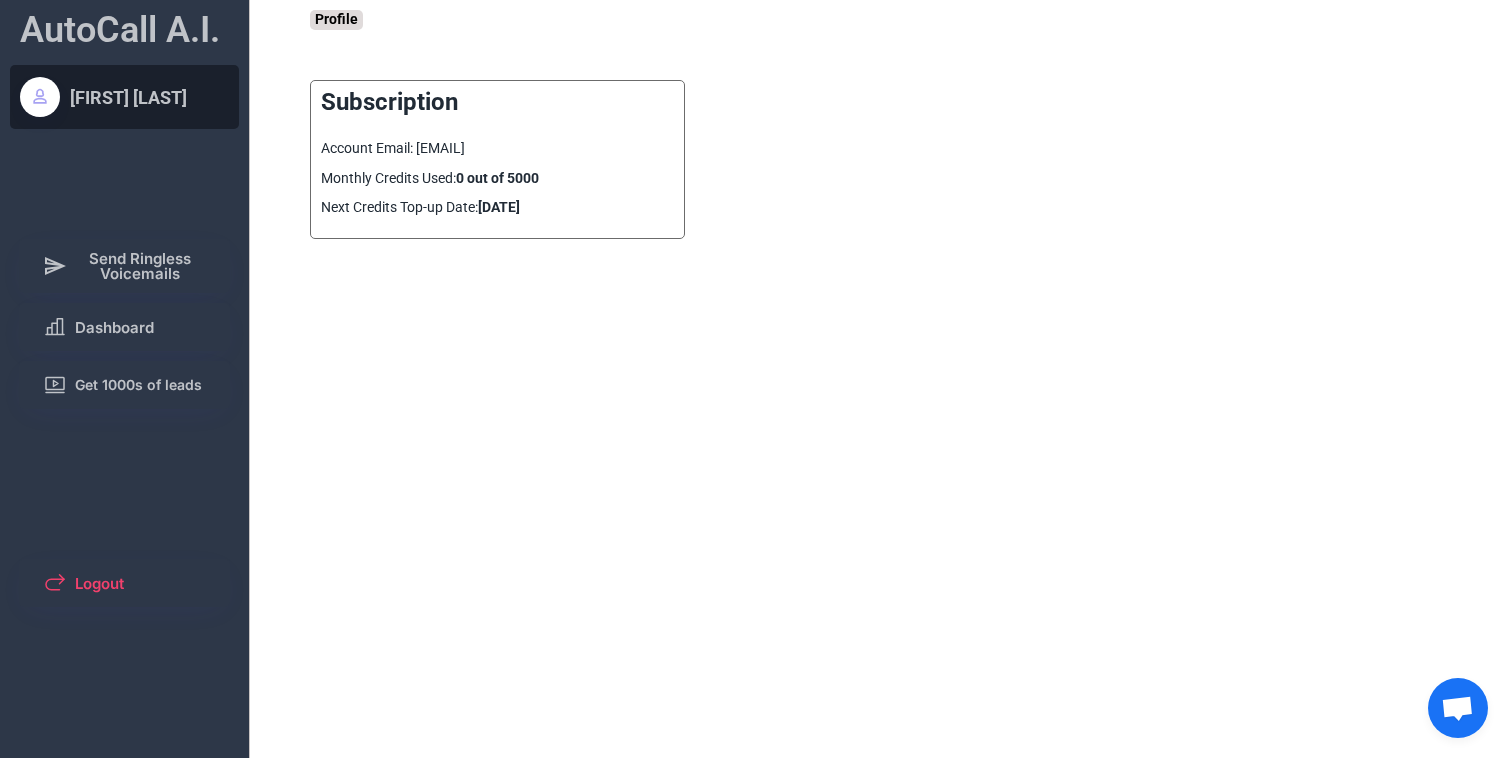 drag, startPoint x: 300, startPoint y: 104, endPoint x: 629, endPoint y: 208, distance: 345.0464 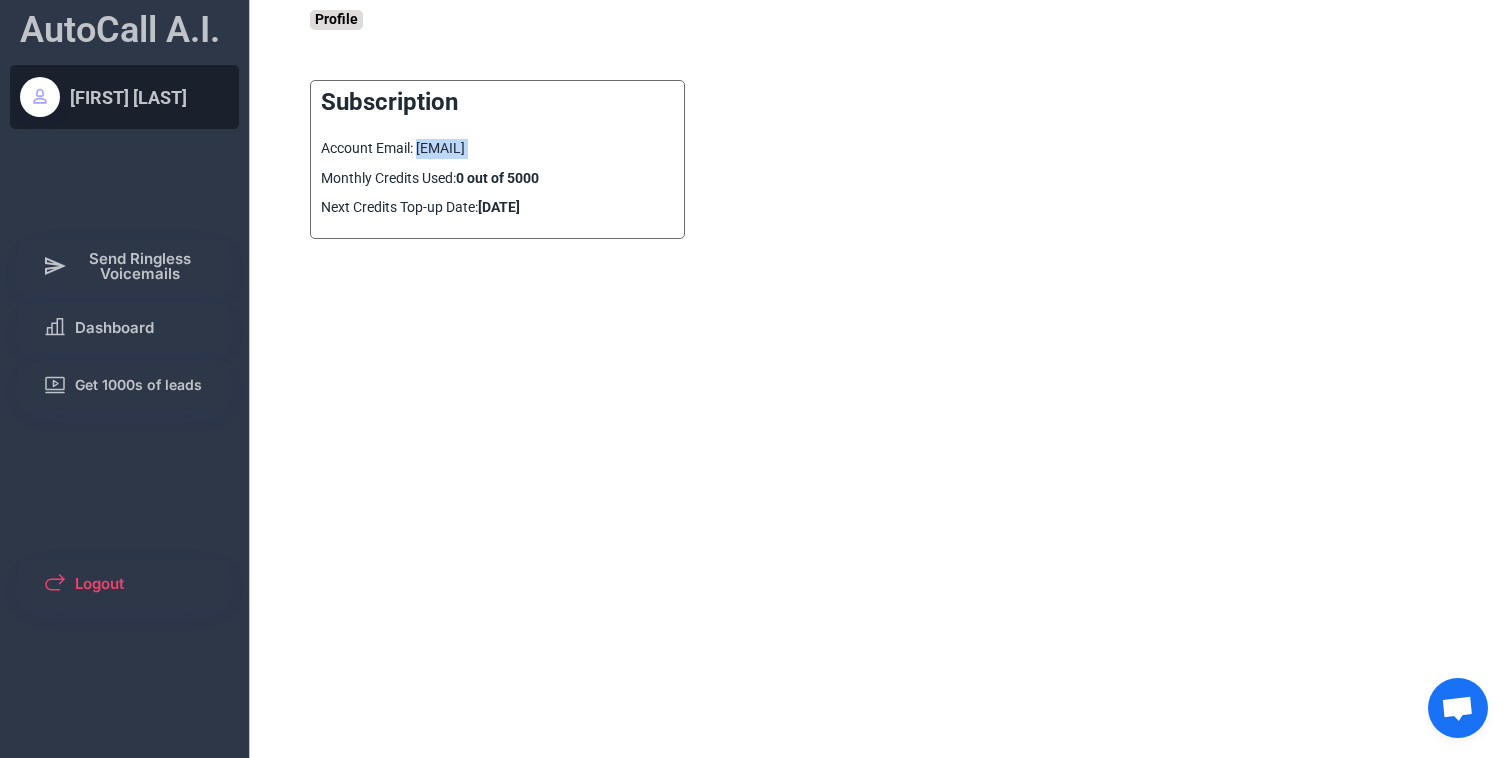 drag, startPoint x: 418, startPoint y: 149, endPoint x: 631, endPoint y: 164, distance: 213.52751 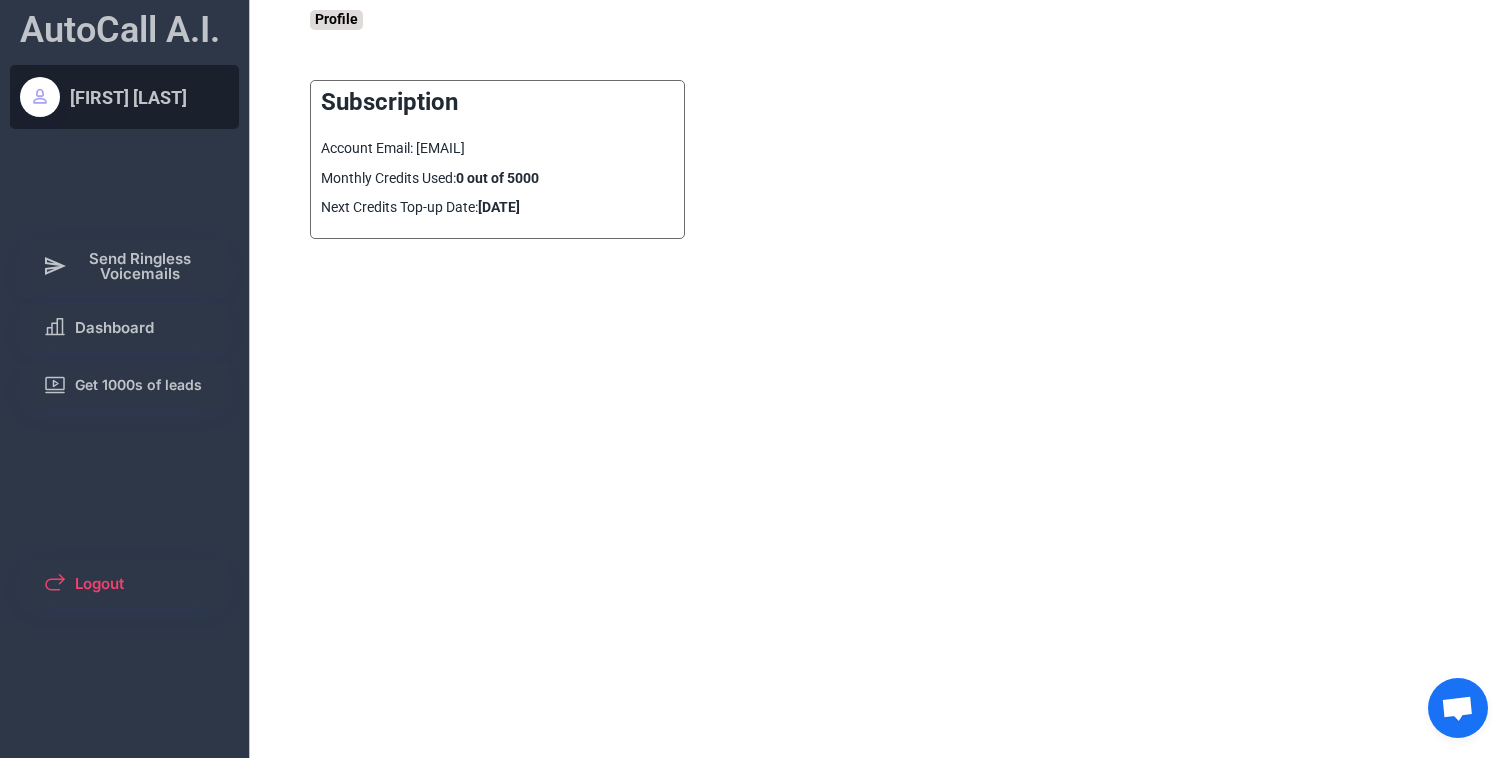 click on "[FIRST] [LAST]" at bounding box center (154, 97) 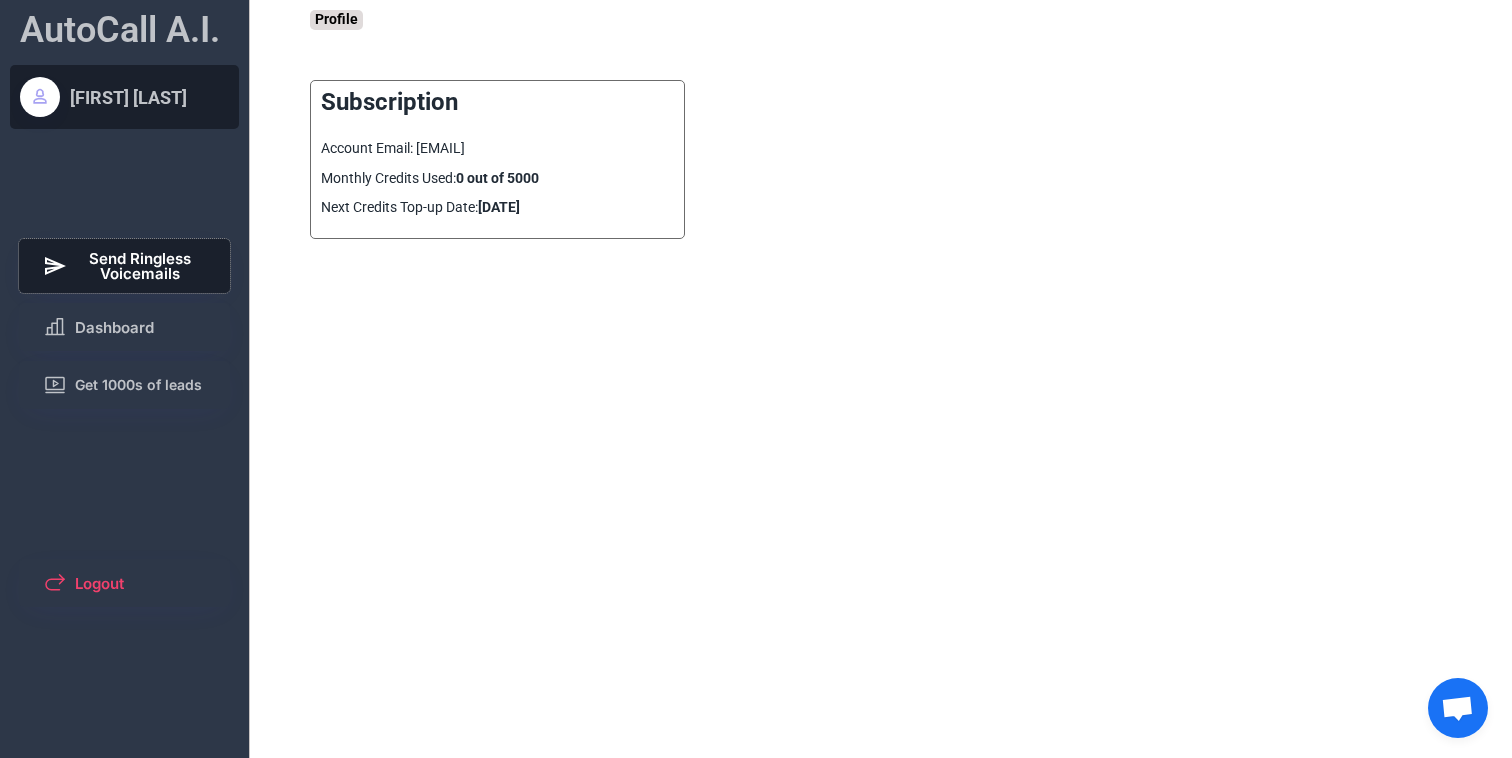 click on "Send Ringless Voicemails" at bounding box center [141, 266] 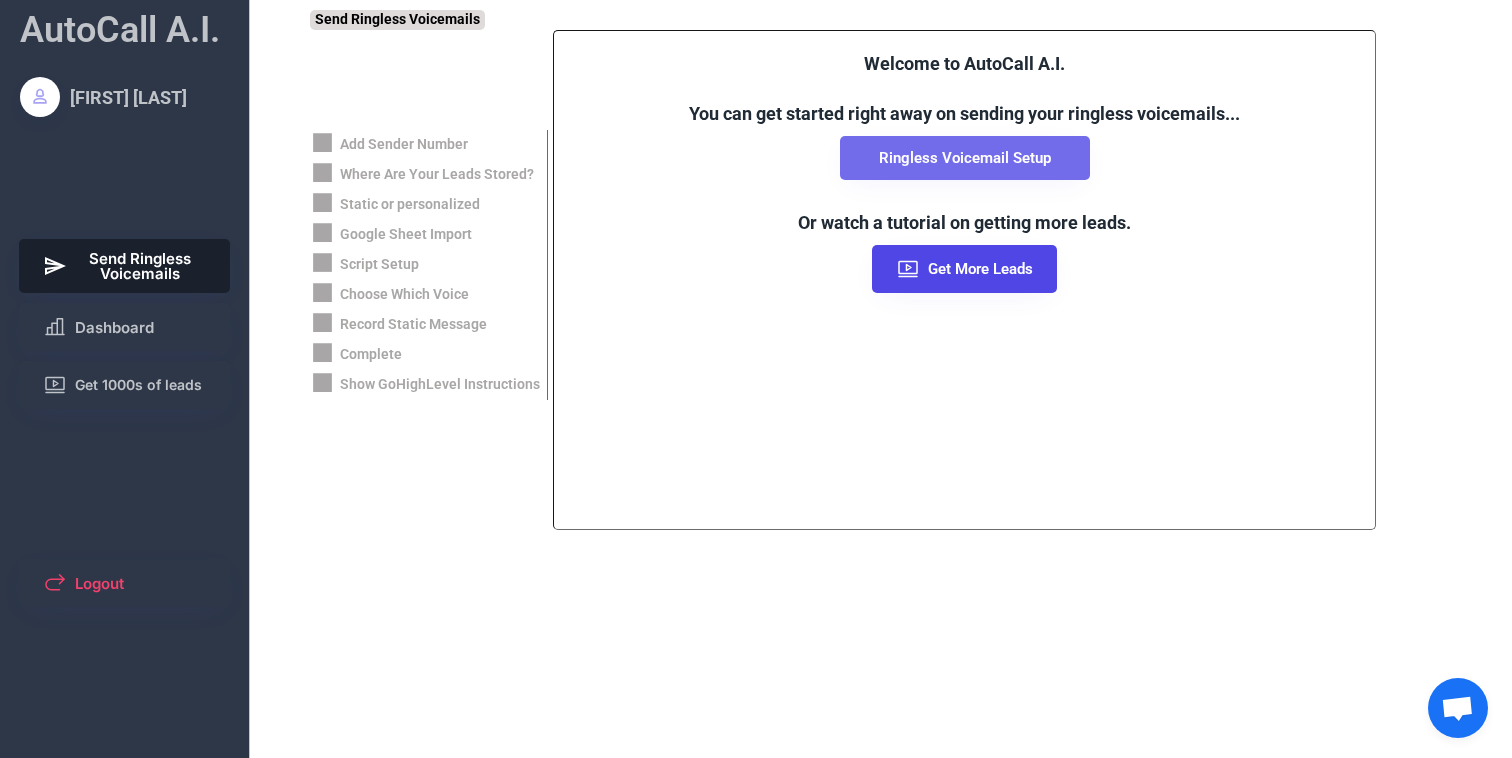 click on "Ringless Voicemail Setup" at bounding box center [965, 158] 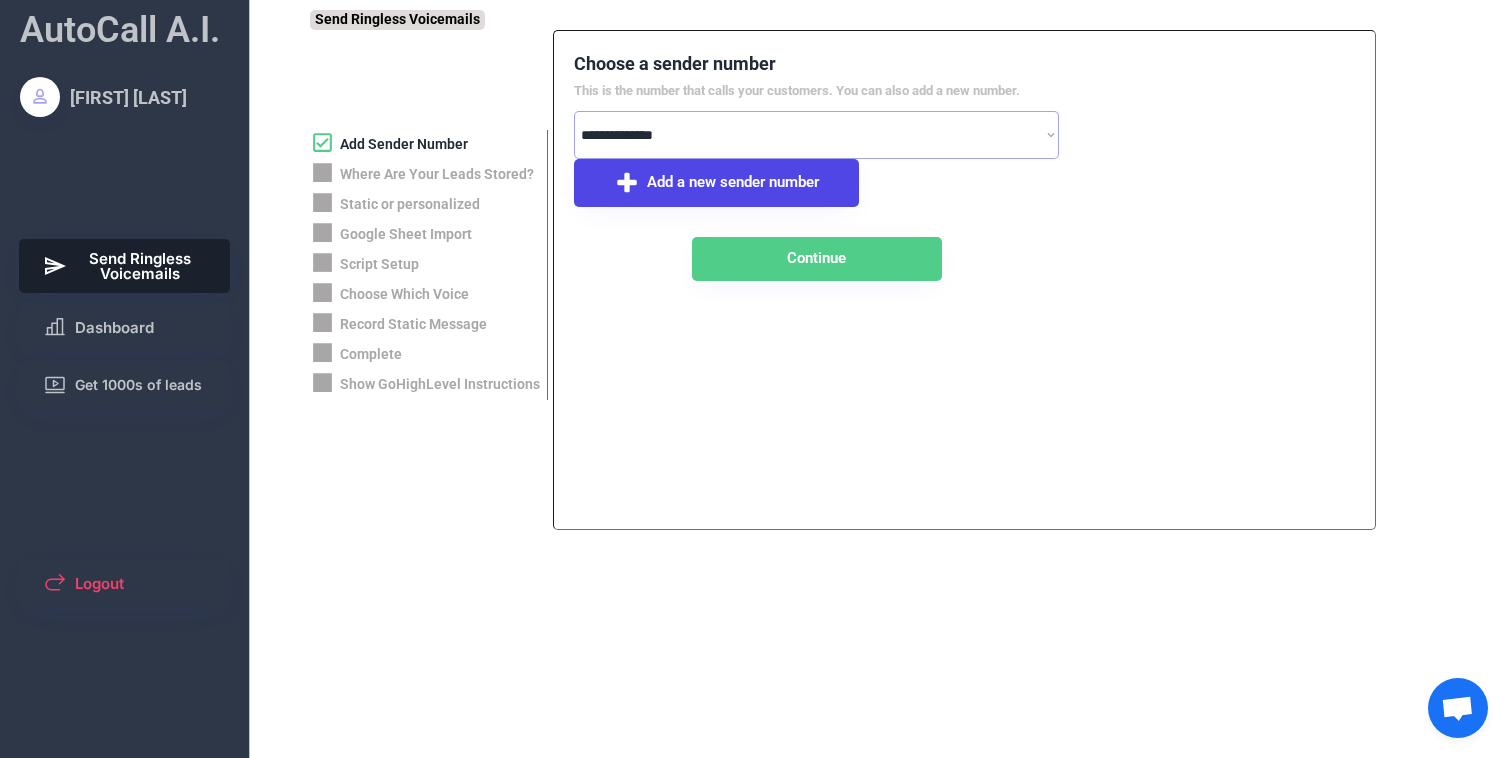 drag, startPoint x: 566, startPoint y: 54, endPoint x: 822, endPoint y: 109, distance: 261.84155 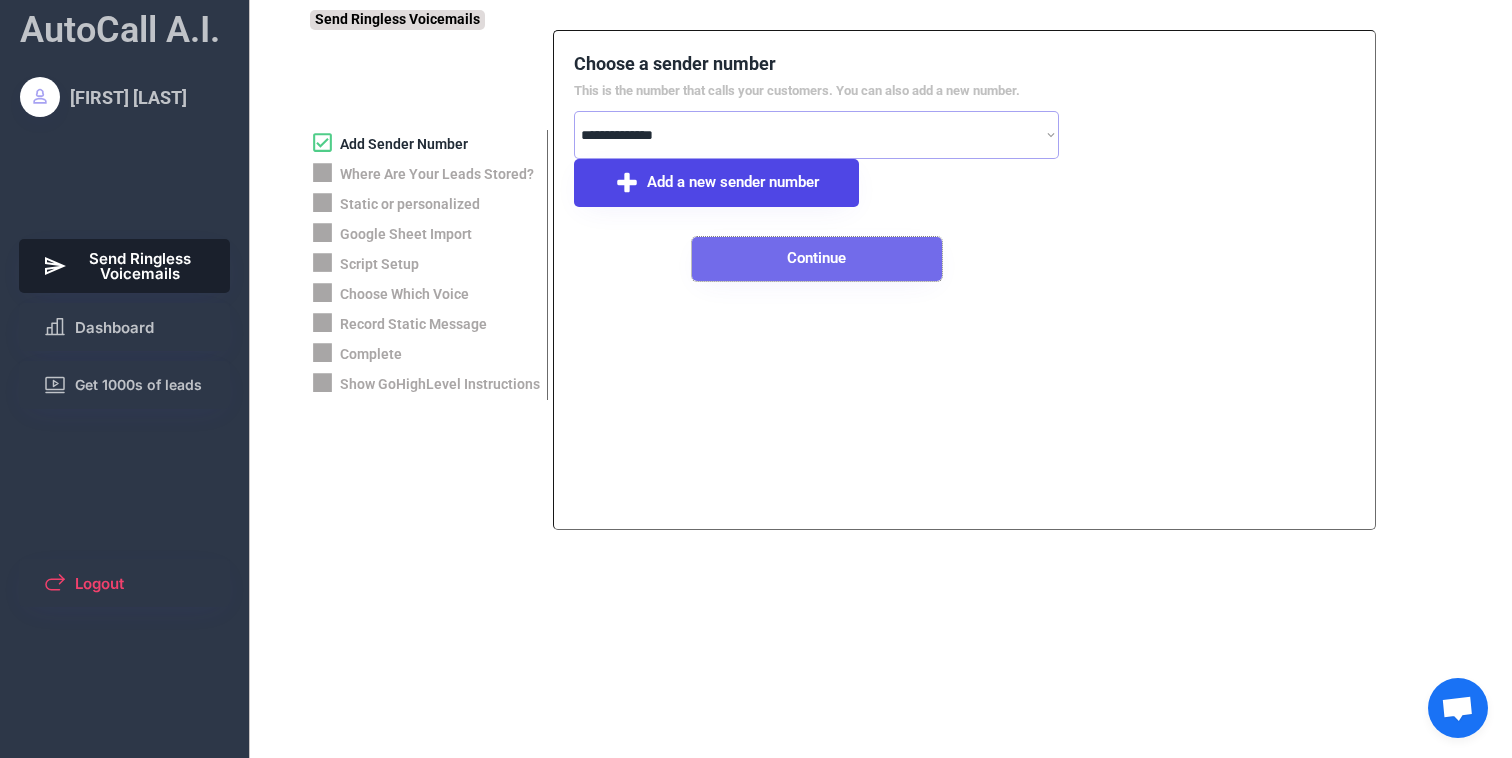click on "Continue" at bounding box center (817, 259) 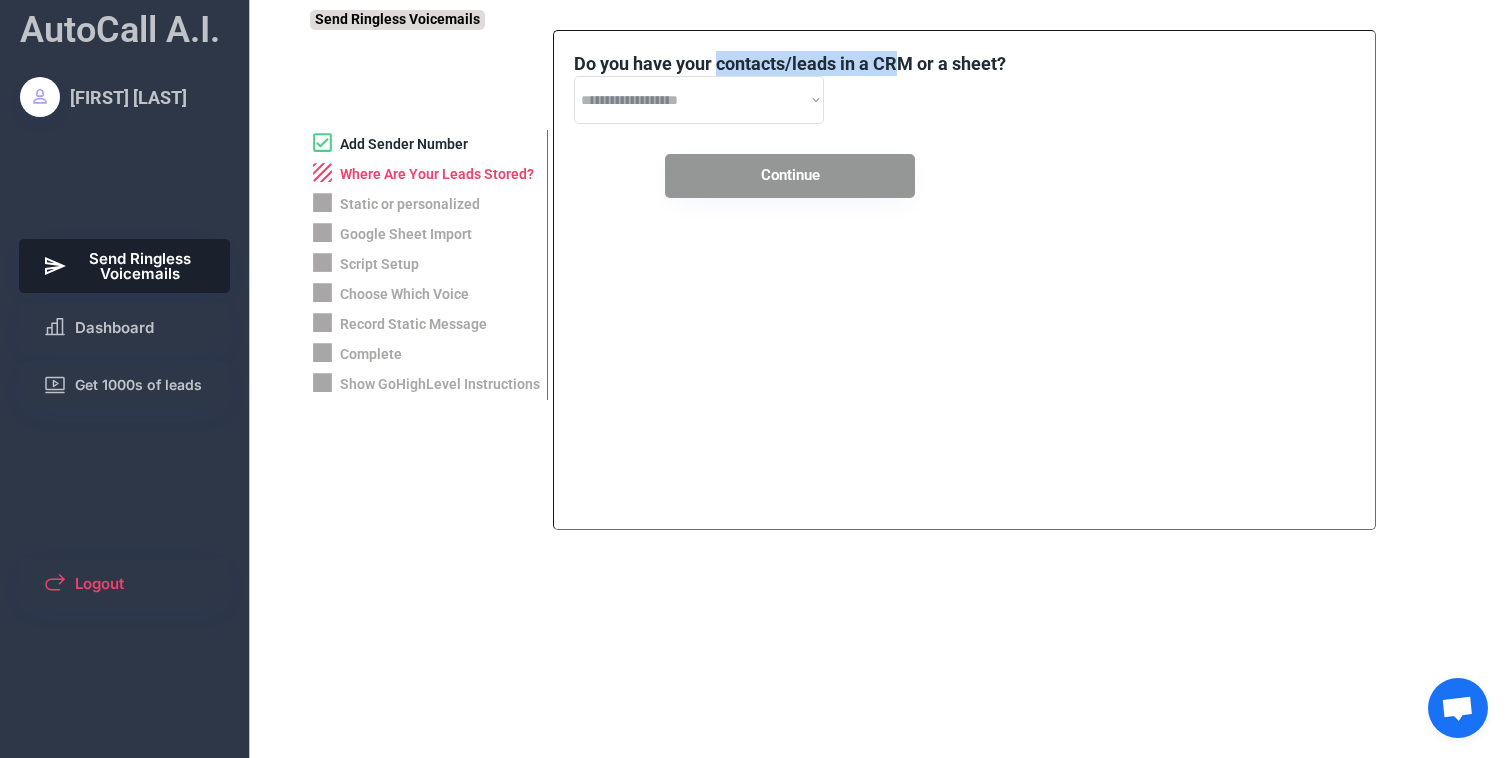 drag, startPoint x: 715, startPoint y: 63, endPoint x: 902, endPoint y: 60, distance: 187.02406 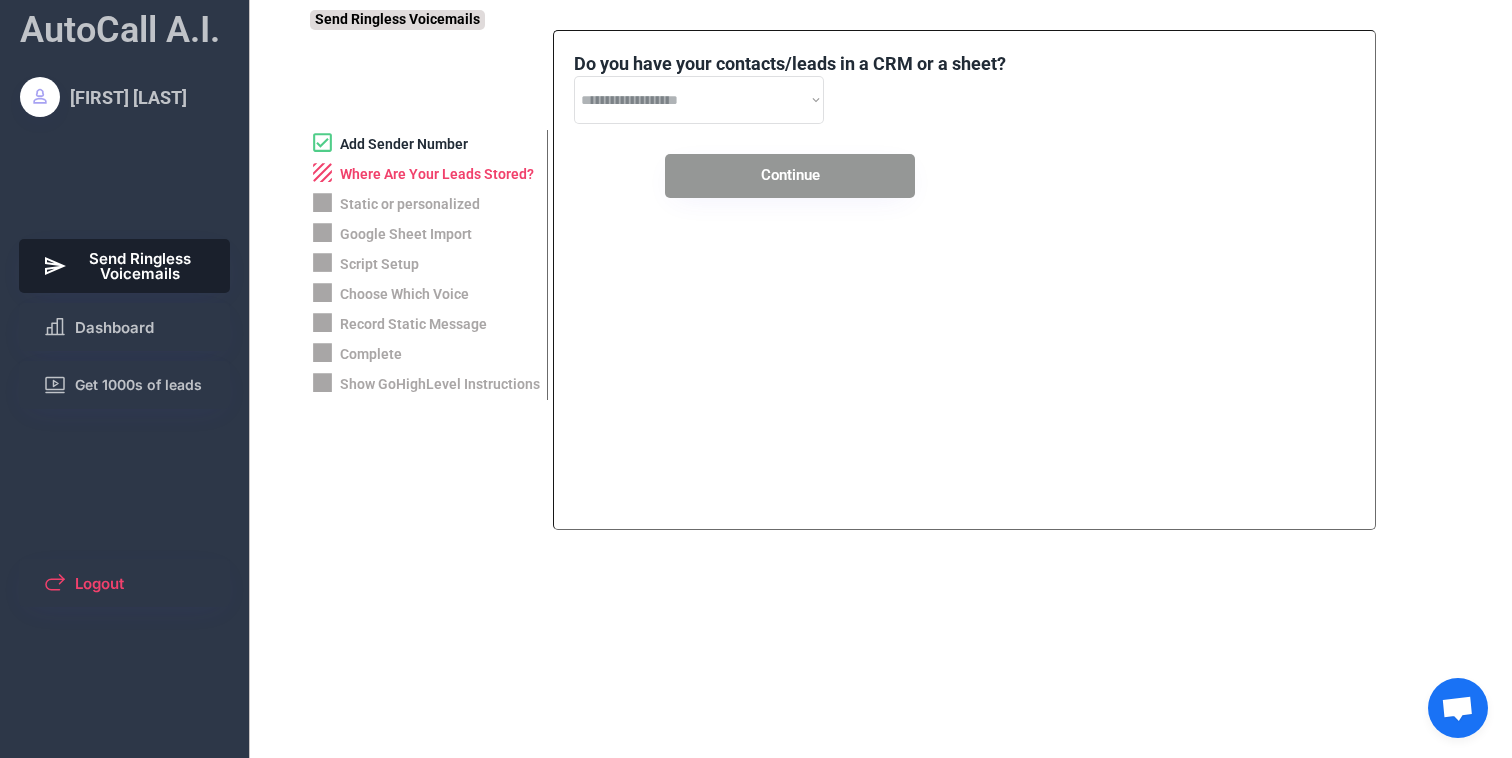 click on "Add Sender Number" at bounding box center (428, 145) 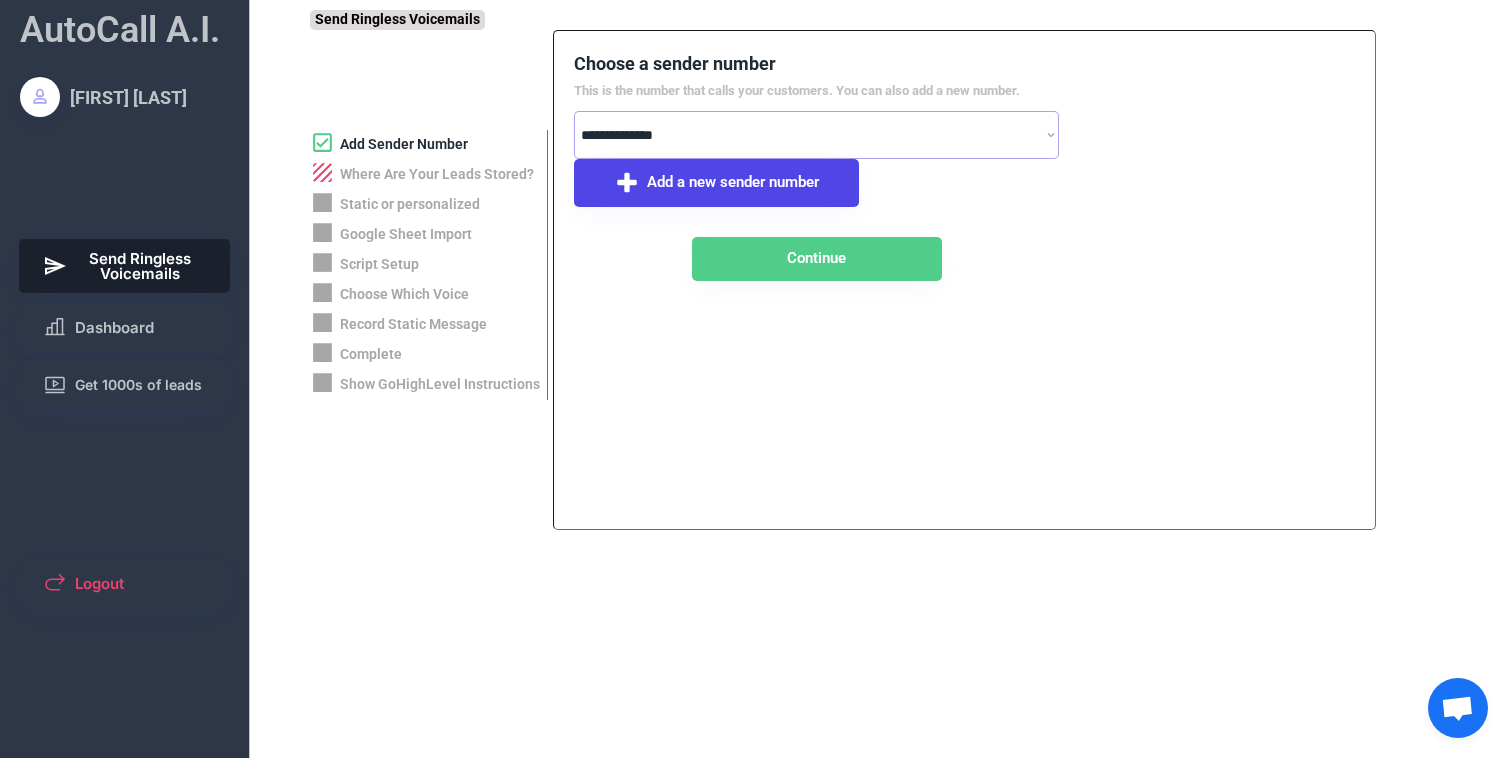 click on "Add Sender Number" at bounding box center [428, 145] 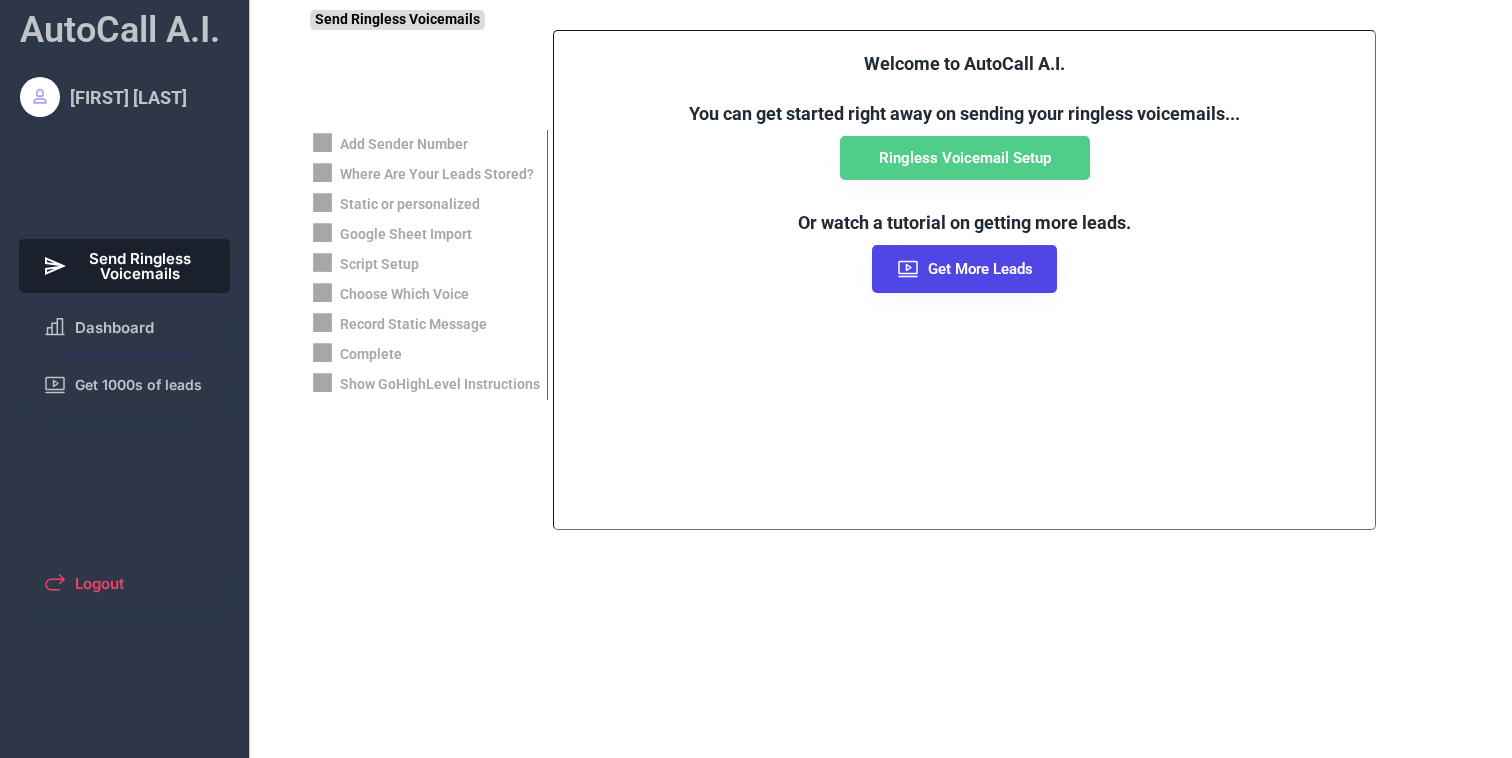 scroll, scrollTop: 0, scrollLeft: 0, axis: both 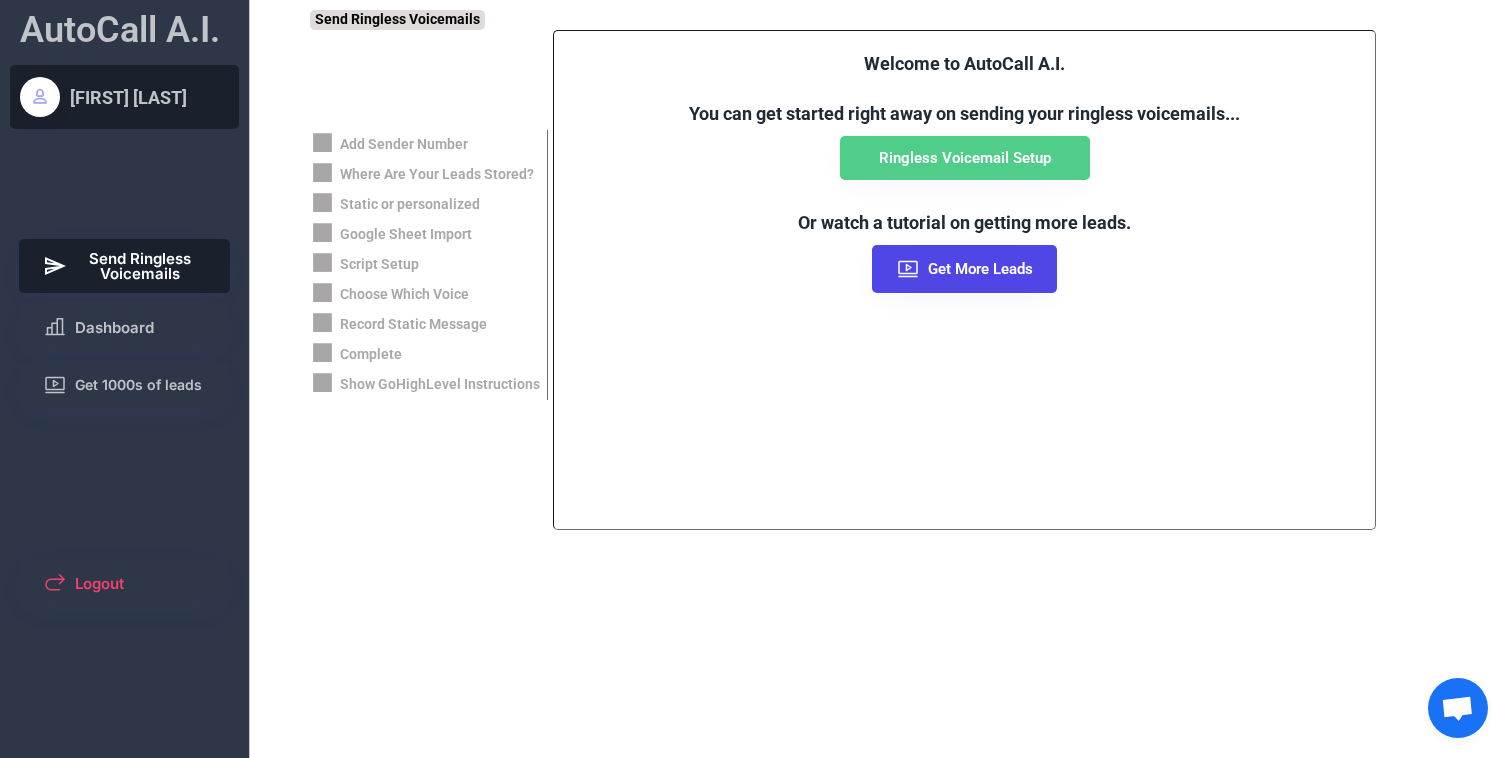 click on "[FIRST] [LAST]" at bounding box center [128, 97] 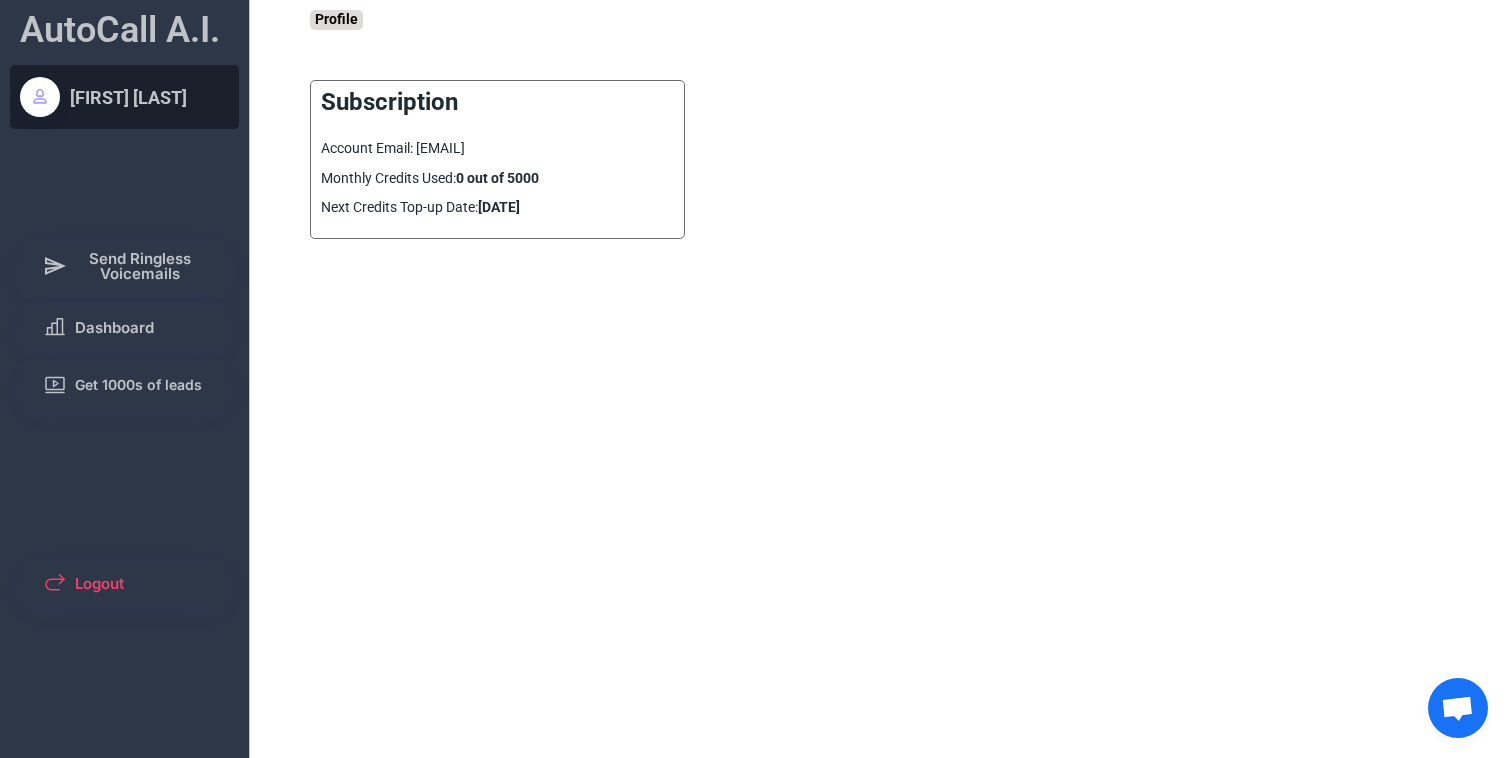 drag, startPoint x: 597, startPoint y: 146, endPoint x: 304, endPoint y: 97, distance: 297.06903 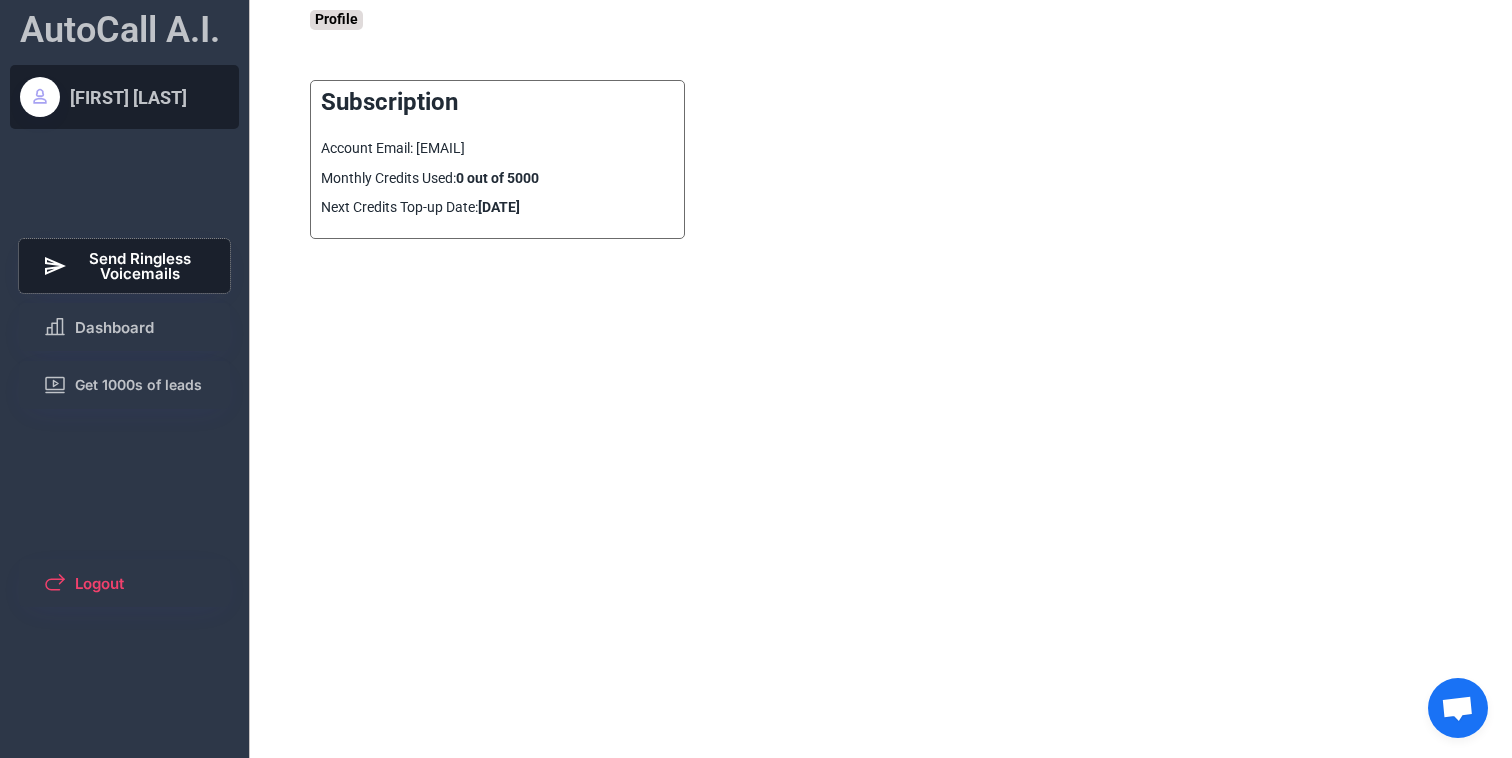 click on "Send Ringless Voicemails" at bounding box center (141, 266) 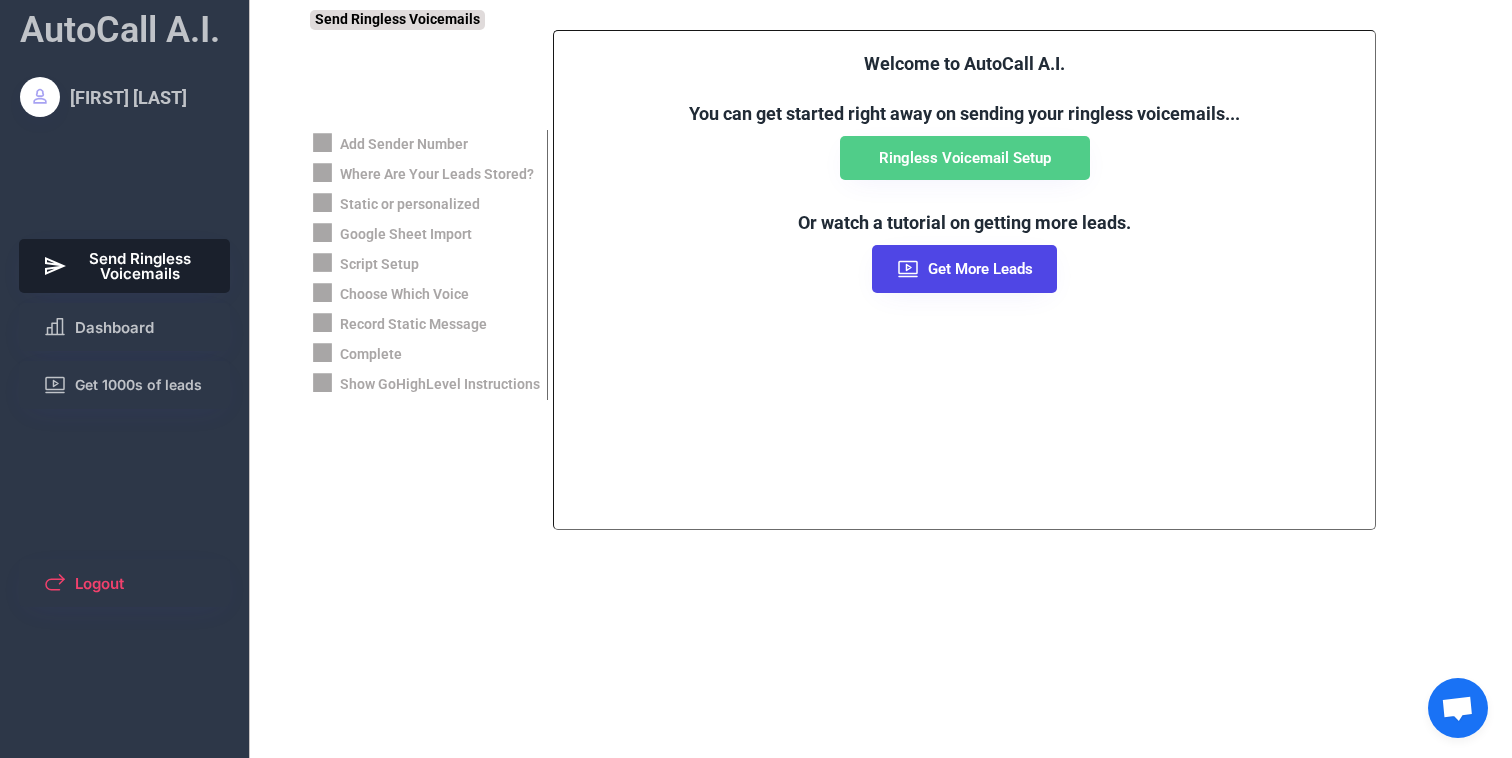 drag, startPoint x: 845, startPoint y: 55, endPoint x: 861, endPoint y: 55, distance: 16 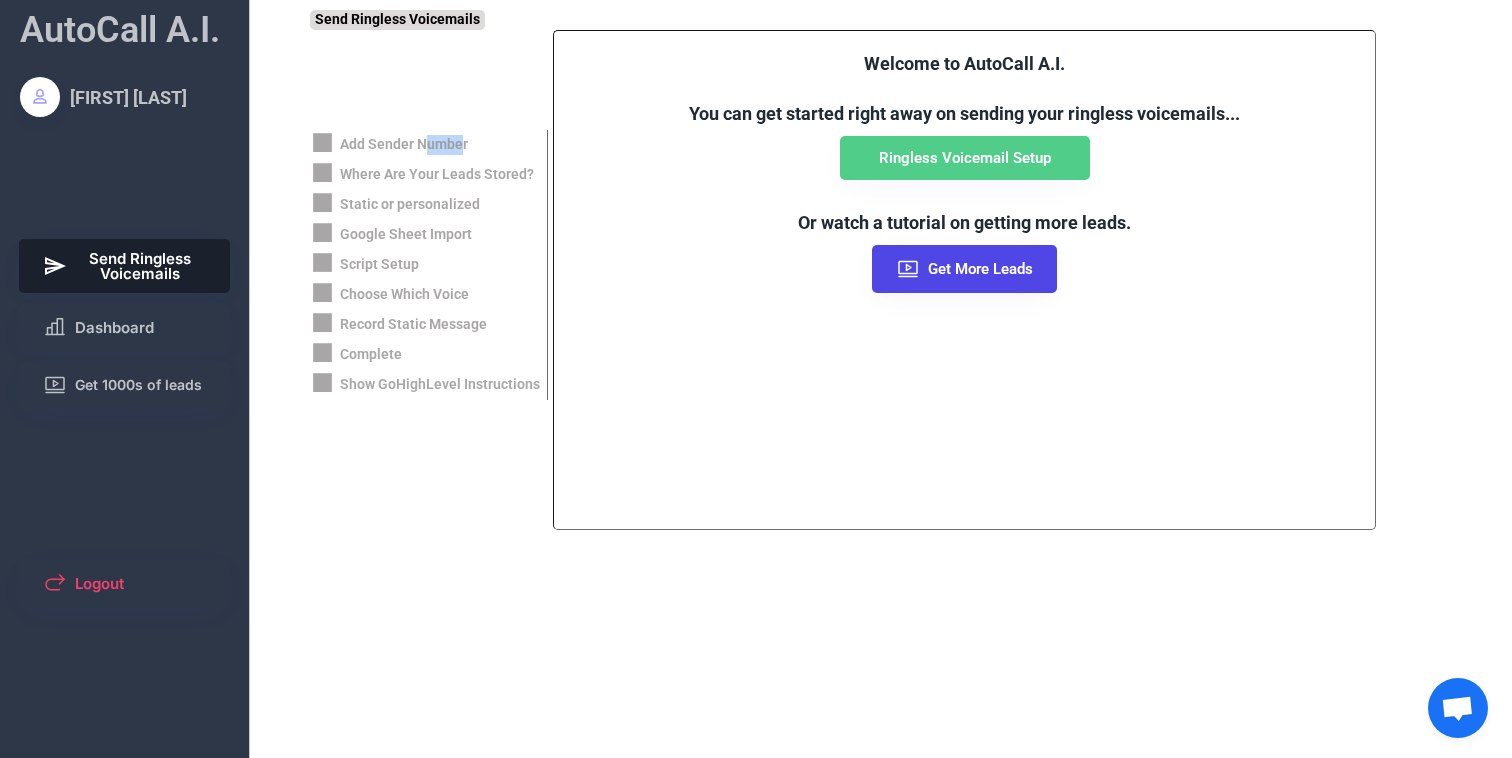 drag, startPoint x: 463, startPoint y: 142, endPoint x: 427, endPoint y: 144, distance: 36.05551 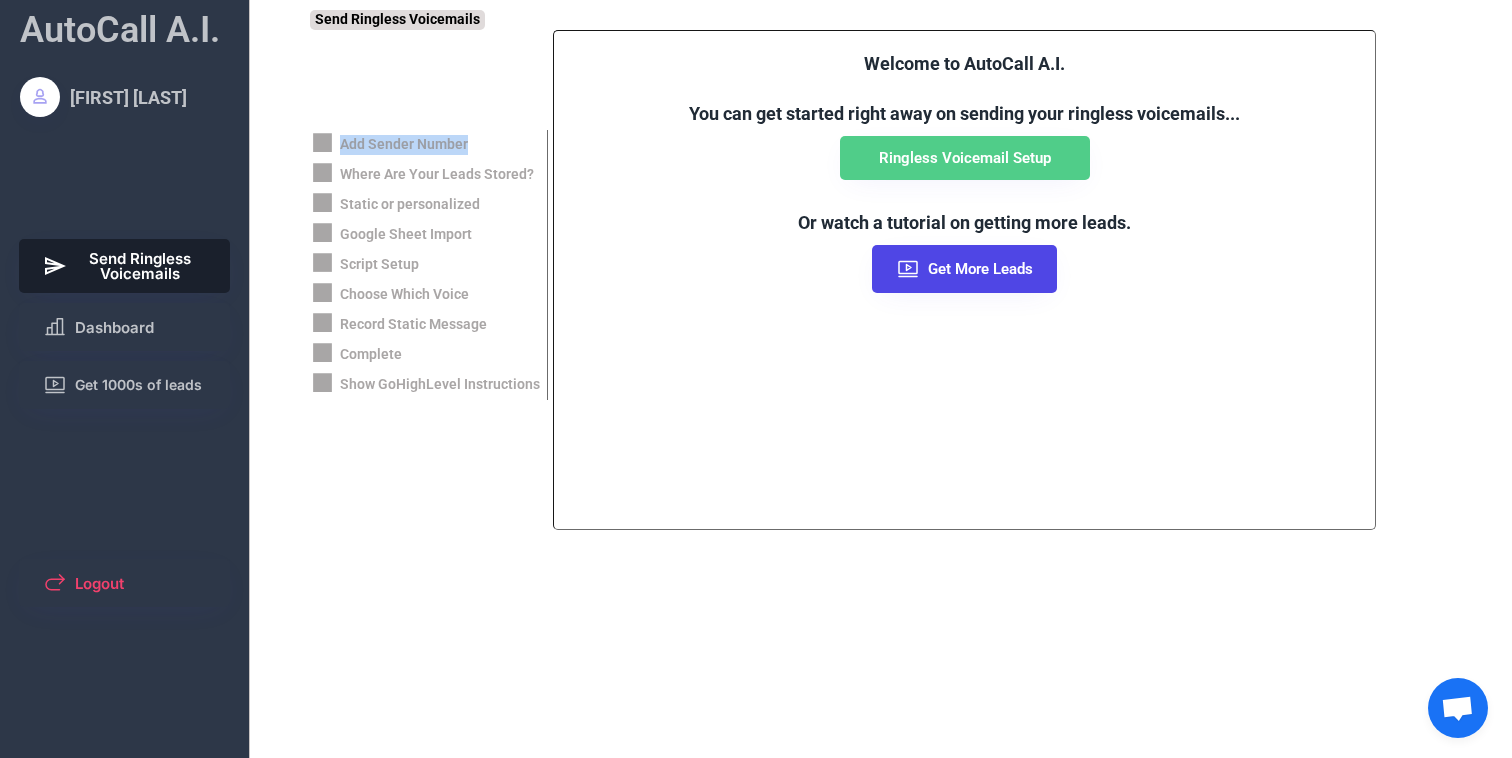 drag, startPoint x: 487, startPoint y: 144, endPoint x: 315, endPoint y: 150, distance: 172.10461 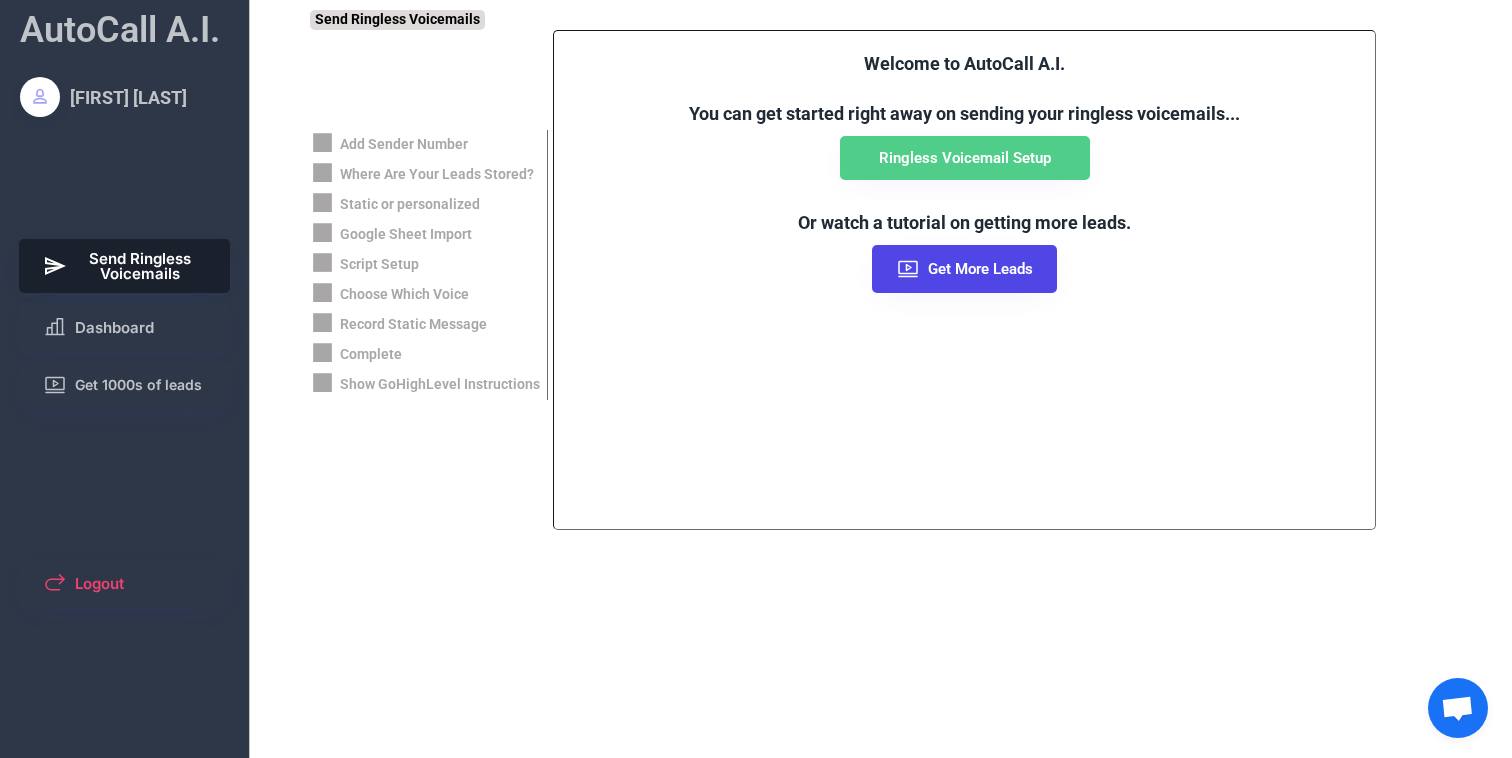 click on "Add Sender Number Where Are Your Leads Stored? Static or personalized Google Sheet Import Script Setup Choose Which Voice Record Static Message Complete Show GoHighLevel Instructions" at bounding box center [429, 265] 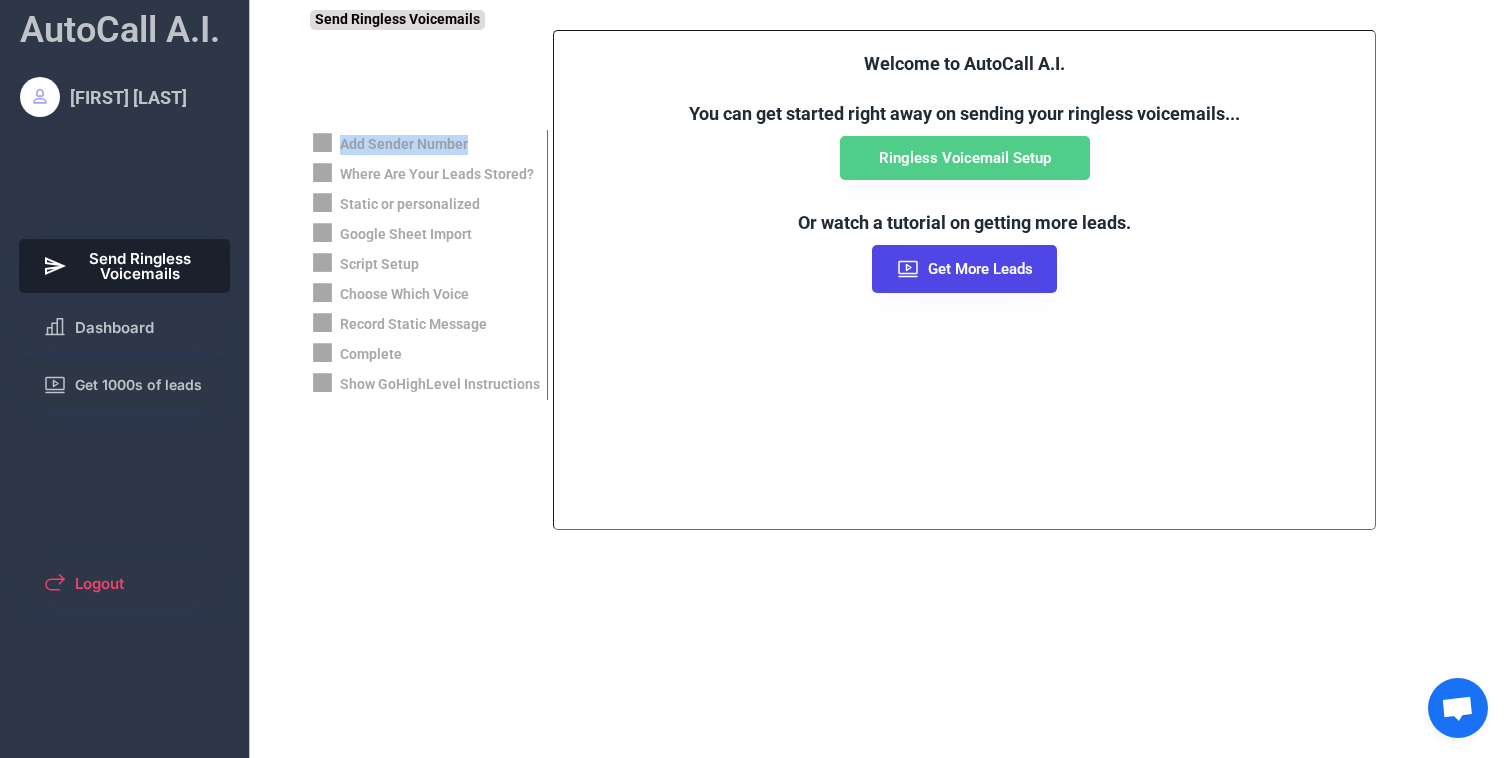 drag, startPoint x: 292, startPoint y: 145, endPoint x: 493, endPoint y: 143, distance: 201.00995 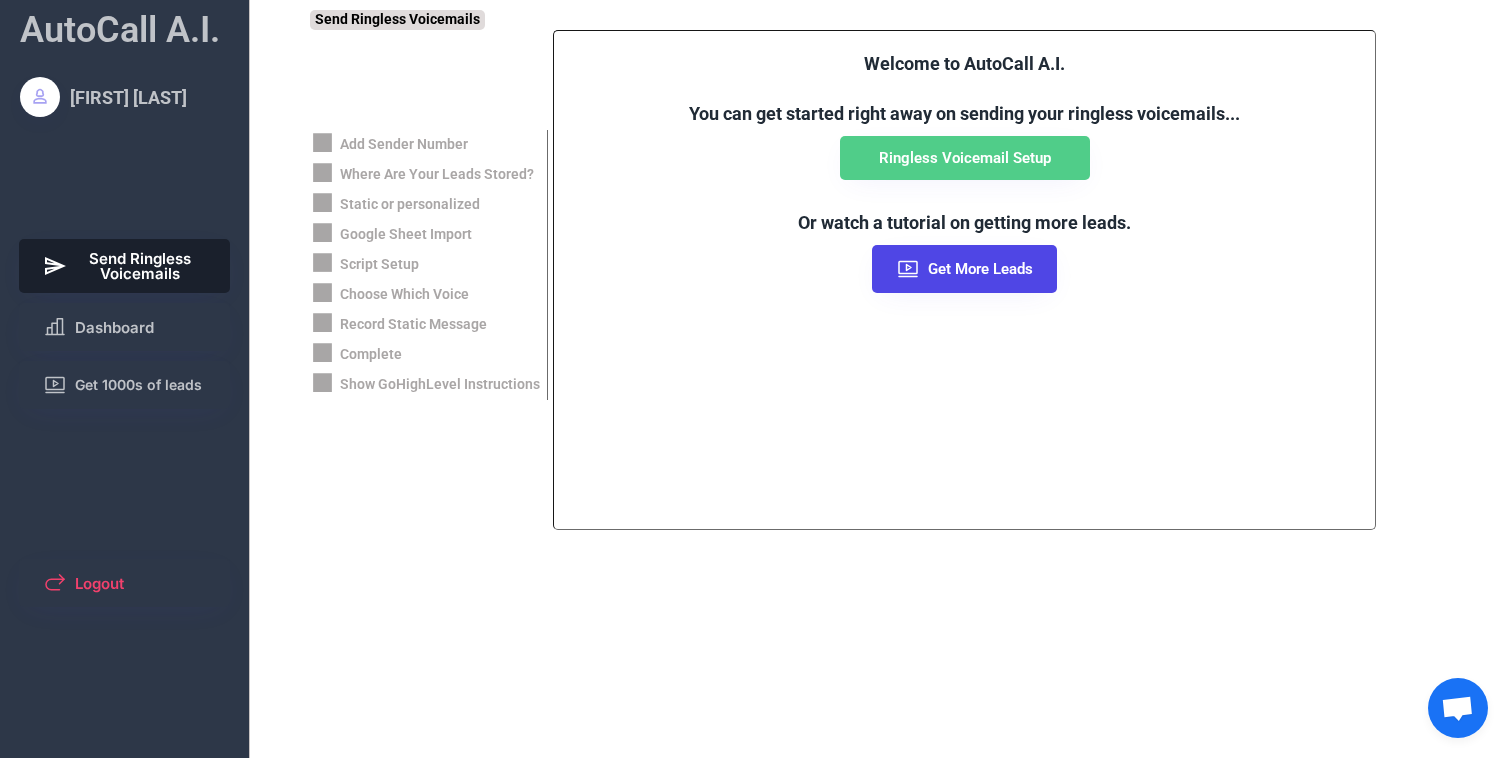click on "Welcome to AutoCall A.I.
You can get started right away on sending your ringless voicemails... Ringless Voicemail Setup Or watch a tutorial on getting more leads. Get More Leads" at bounding box center [964, 172] 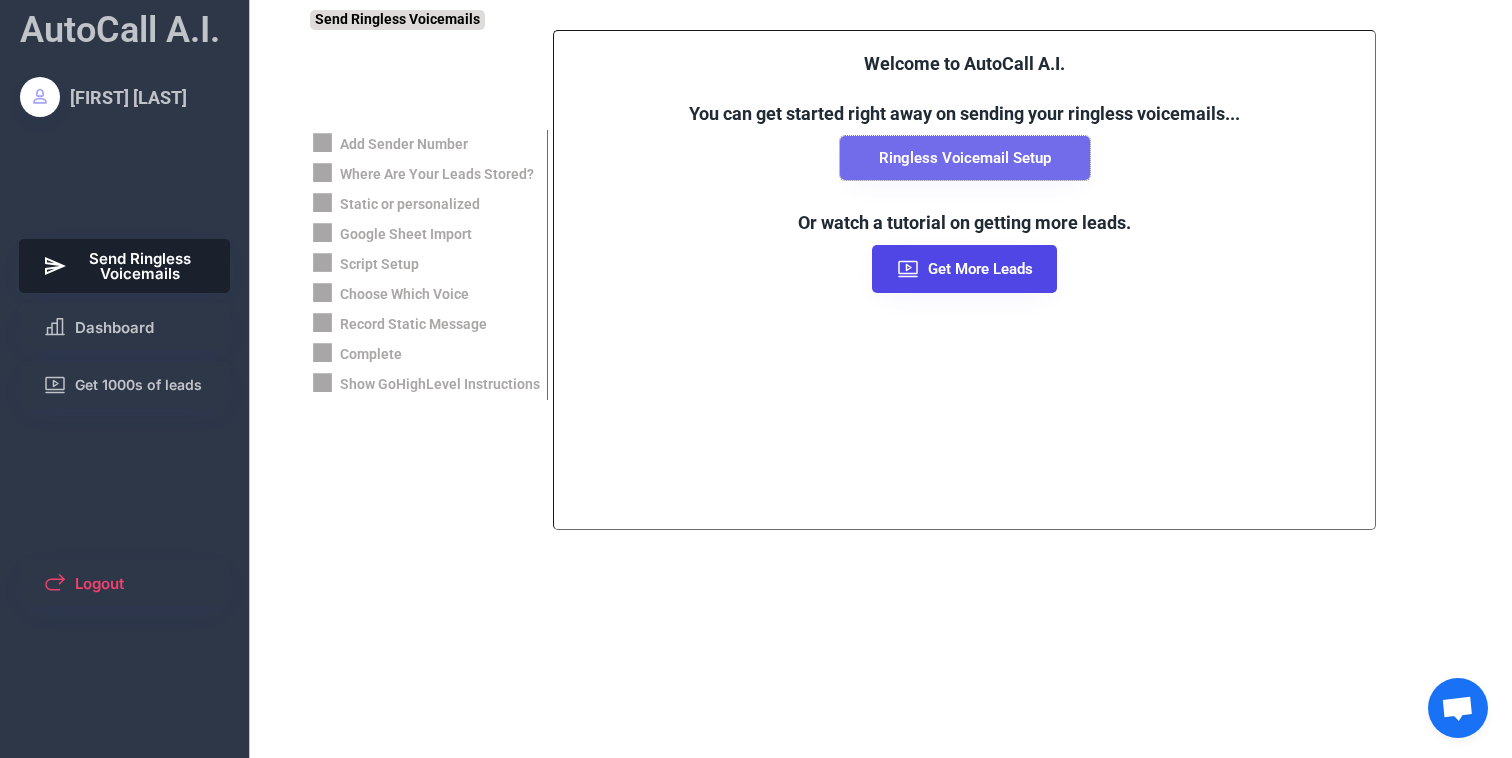 click on "Ringless Voicemail Setup" at bounding box center (965, 158) 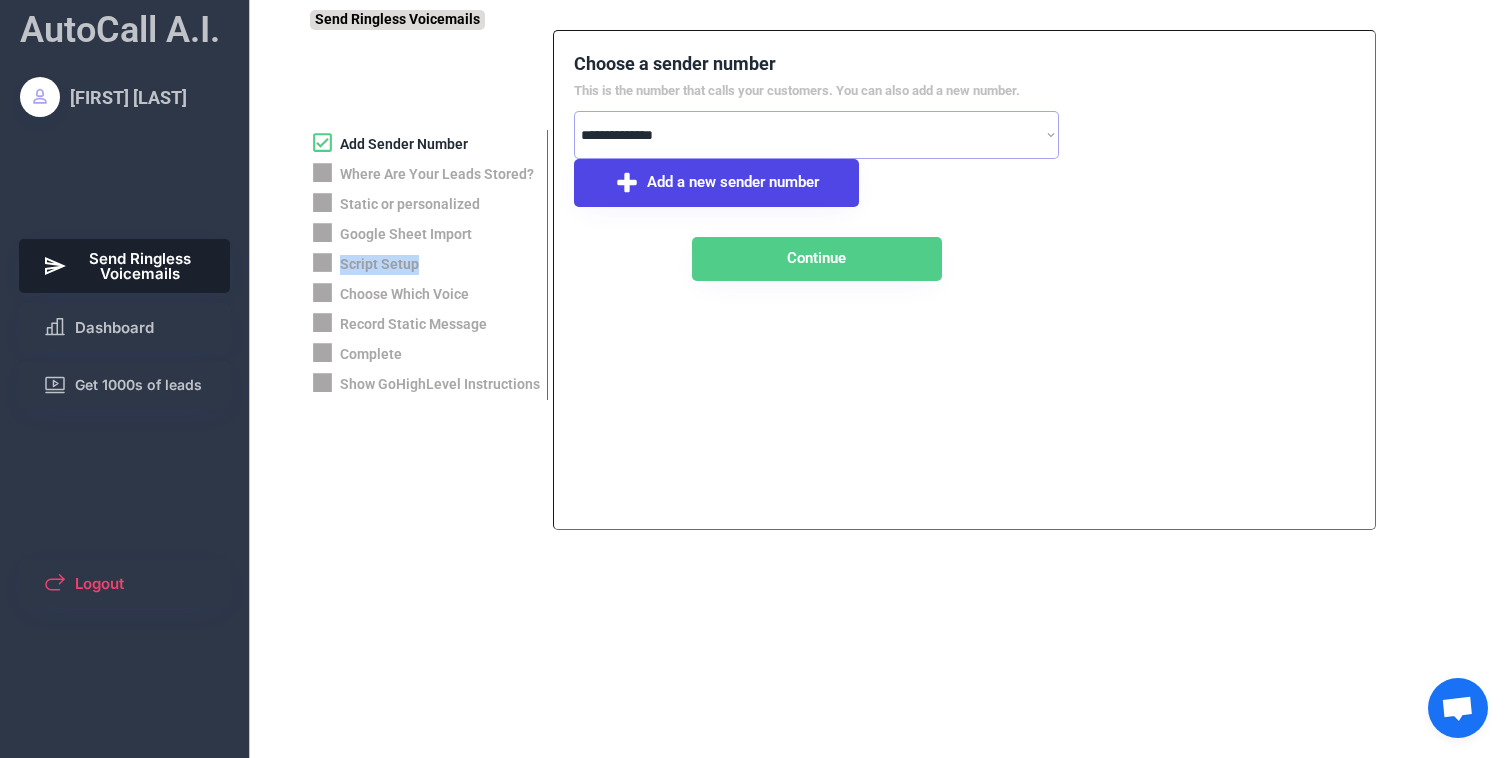 drag, startPoint x: 302, startPoint y: 258, endPoint x: 456, endPoint y: 269, distance: 154.39236 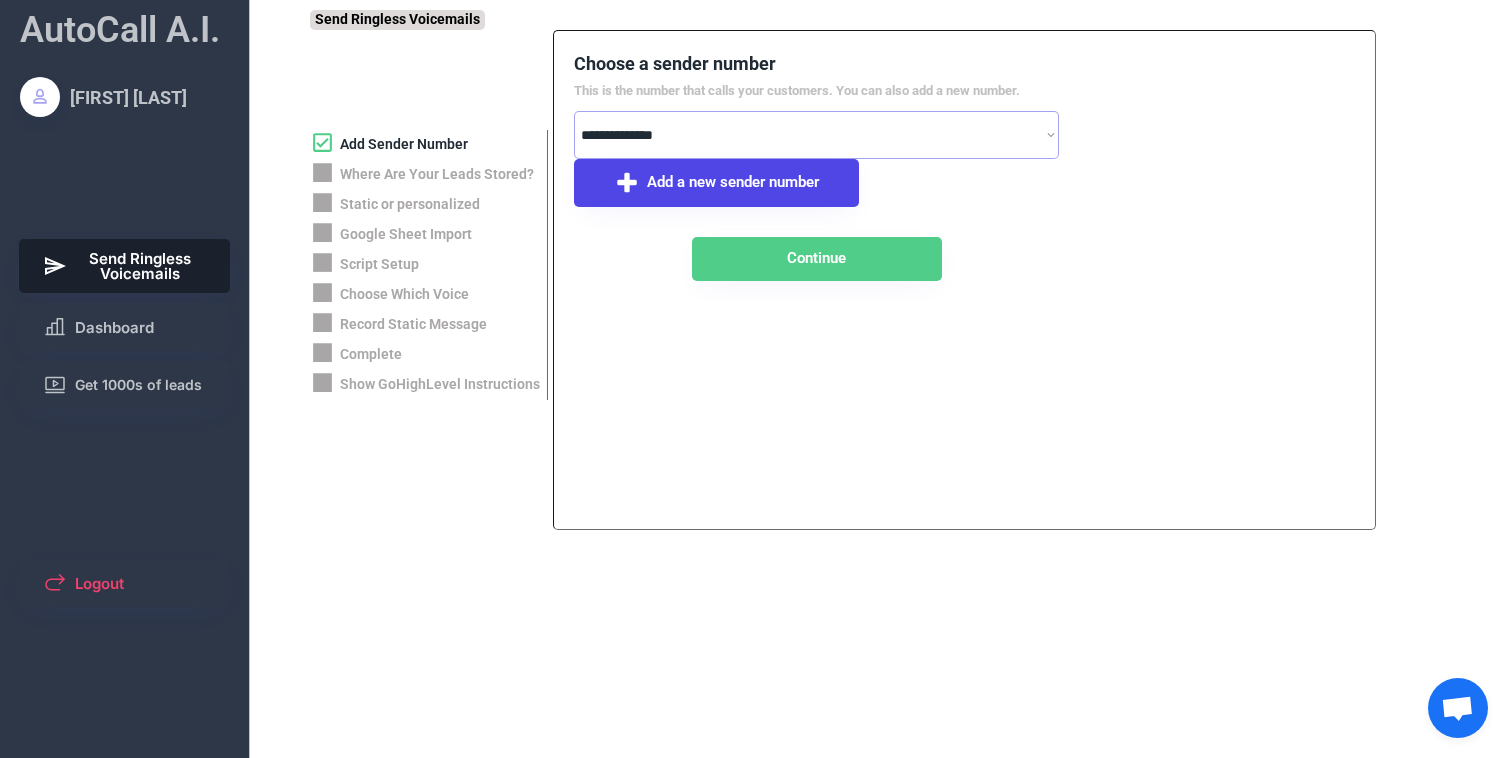 click on "**********" at bounding box center (756, 390) 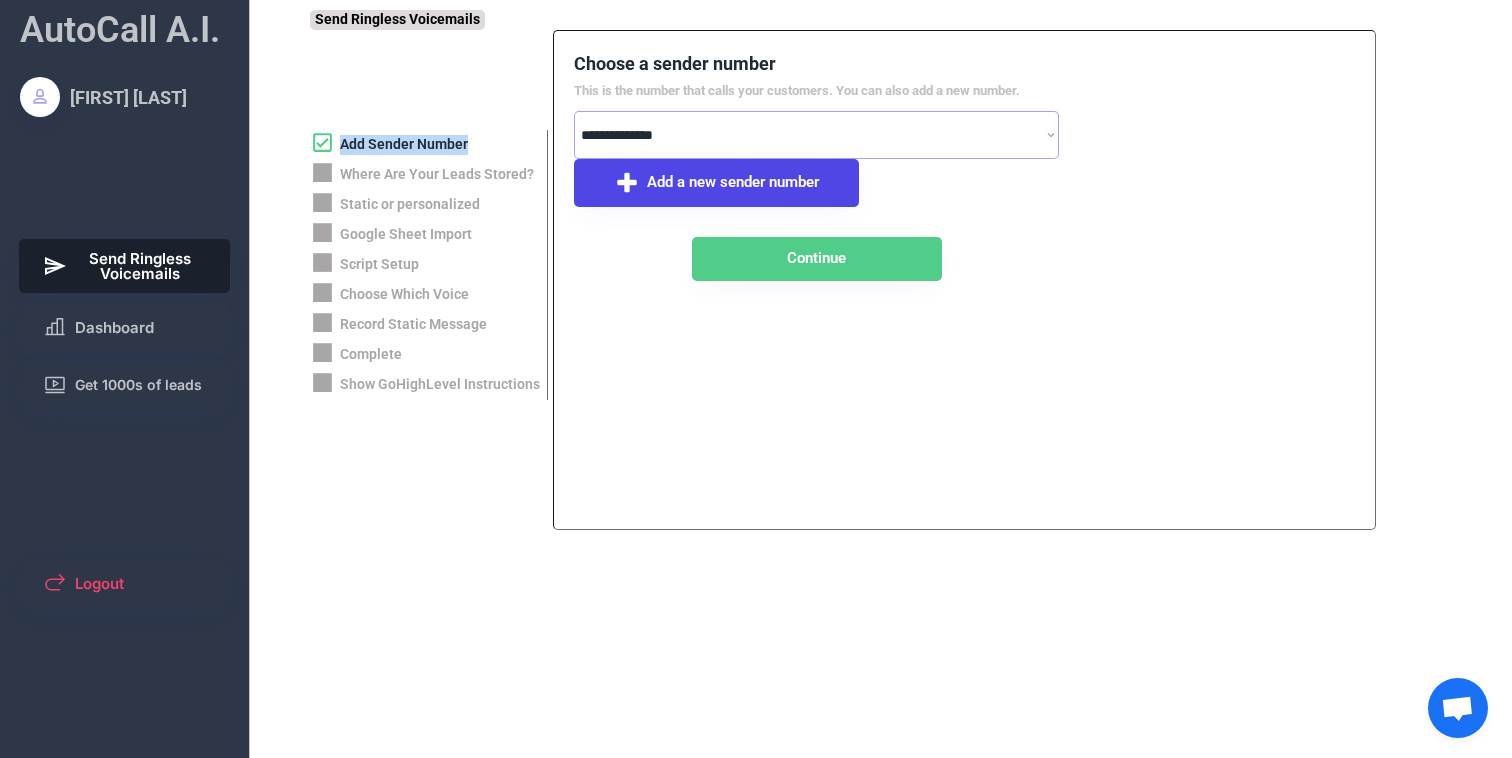 drag, startPoint x: 303, startPoint y: 141, endPoint x: 482, endPoint y: 148, distance: 179.13683 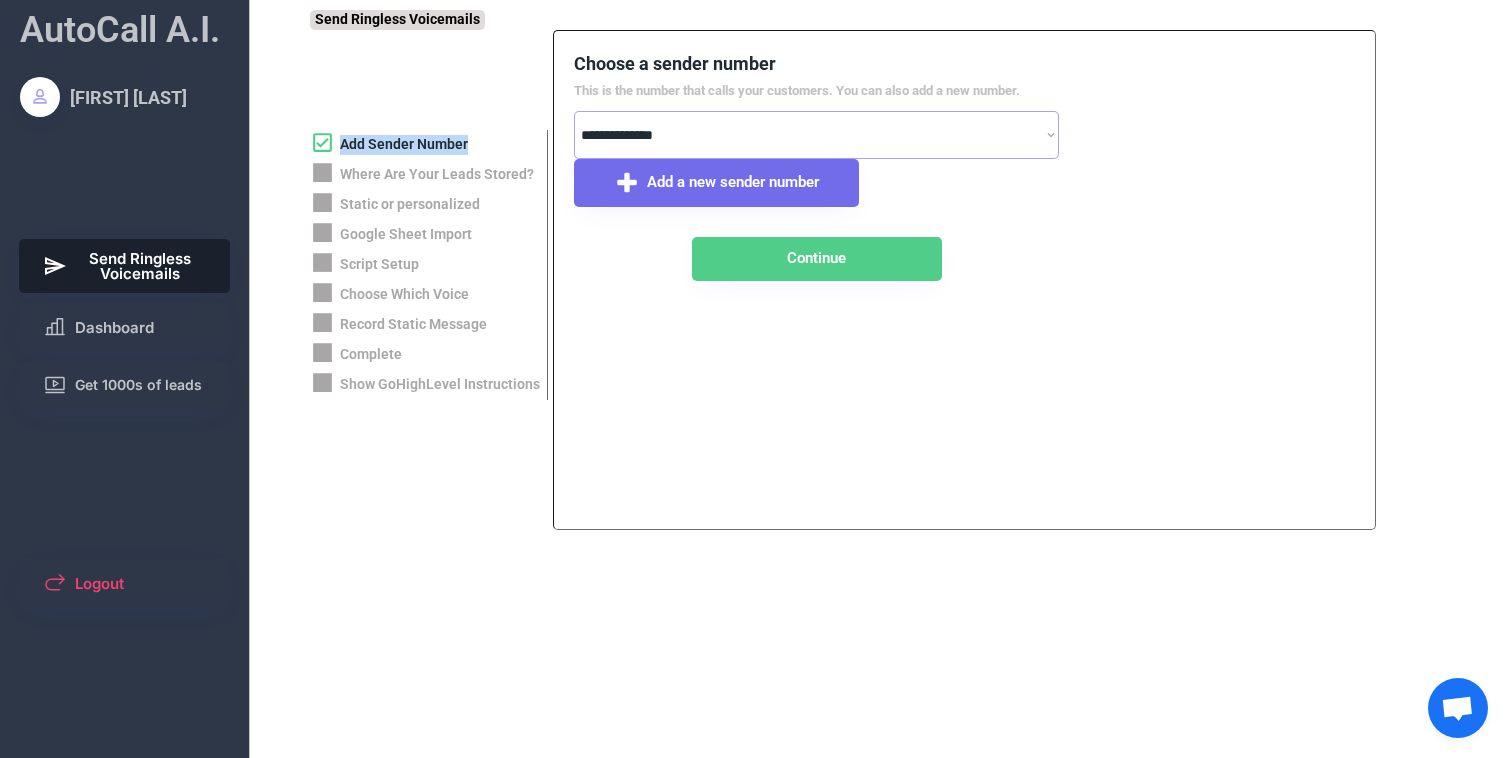 click on "**********" at bounding box center [816, 135] 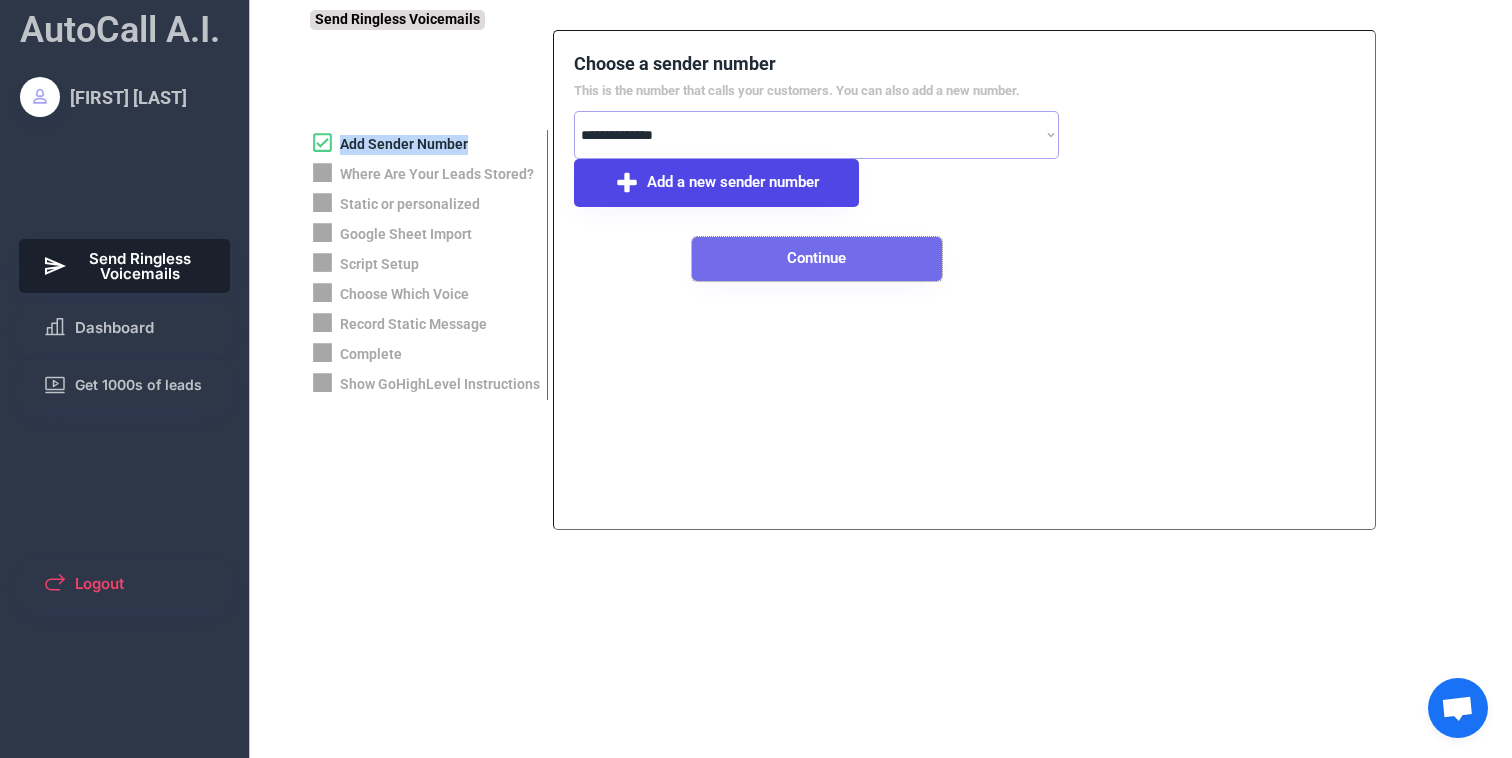 click on "Continue" at bounding box center (817, 259) 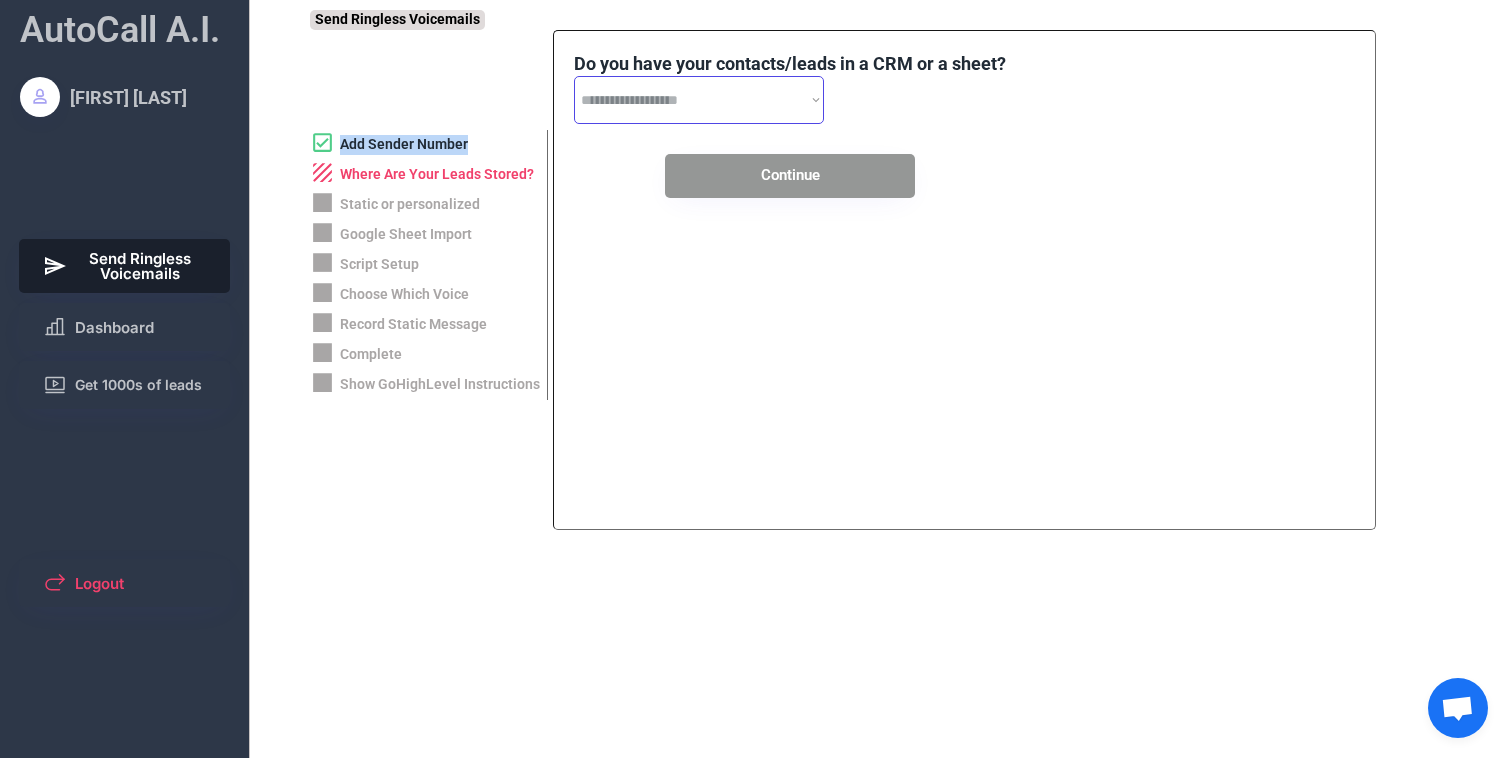 click on "**********" at bounding box center [699, 100] 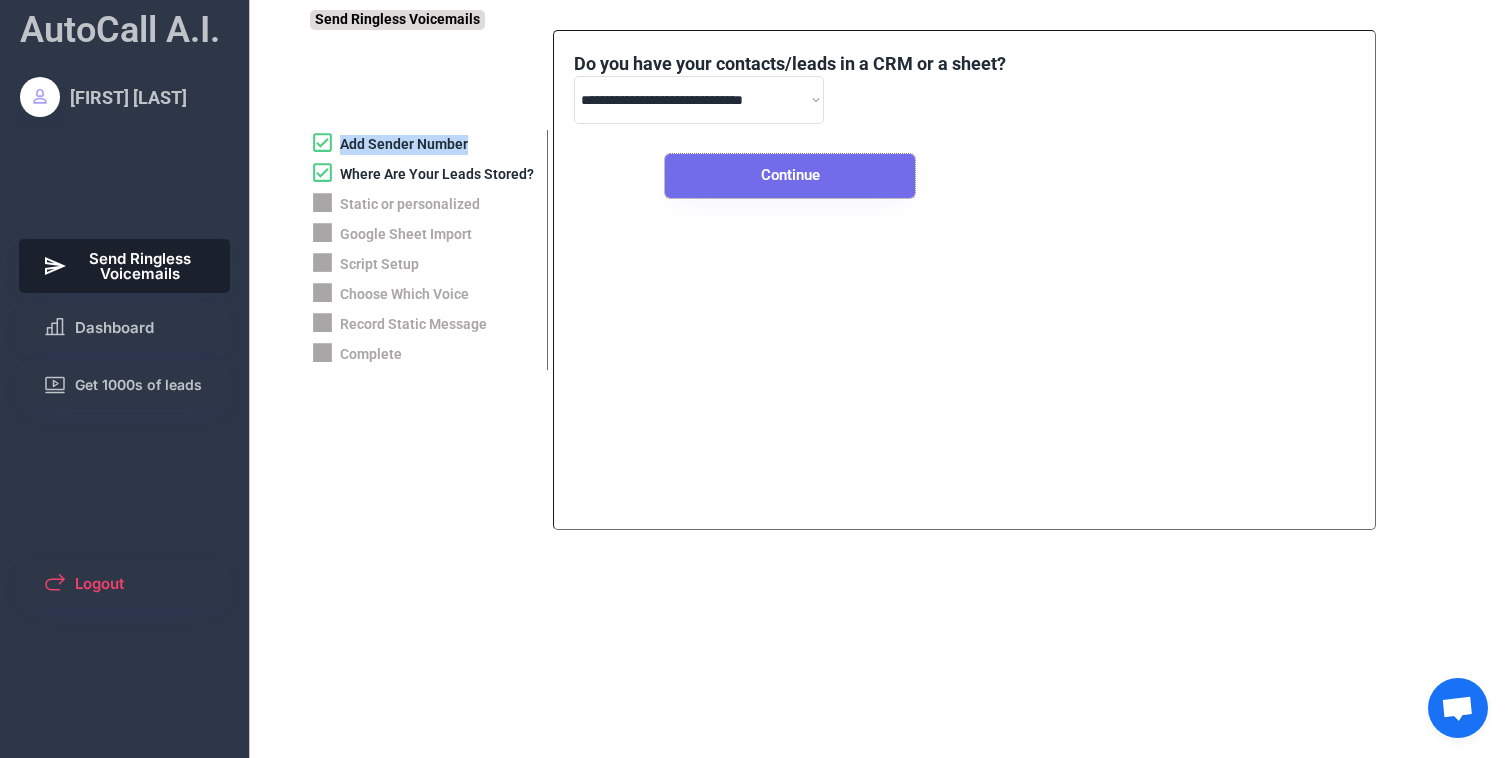 click on "Continue" at bounding box center [790, 176] 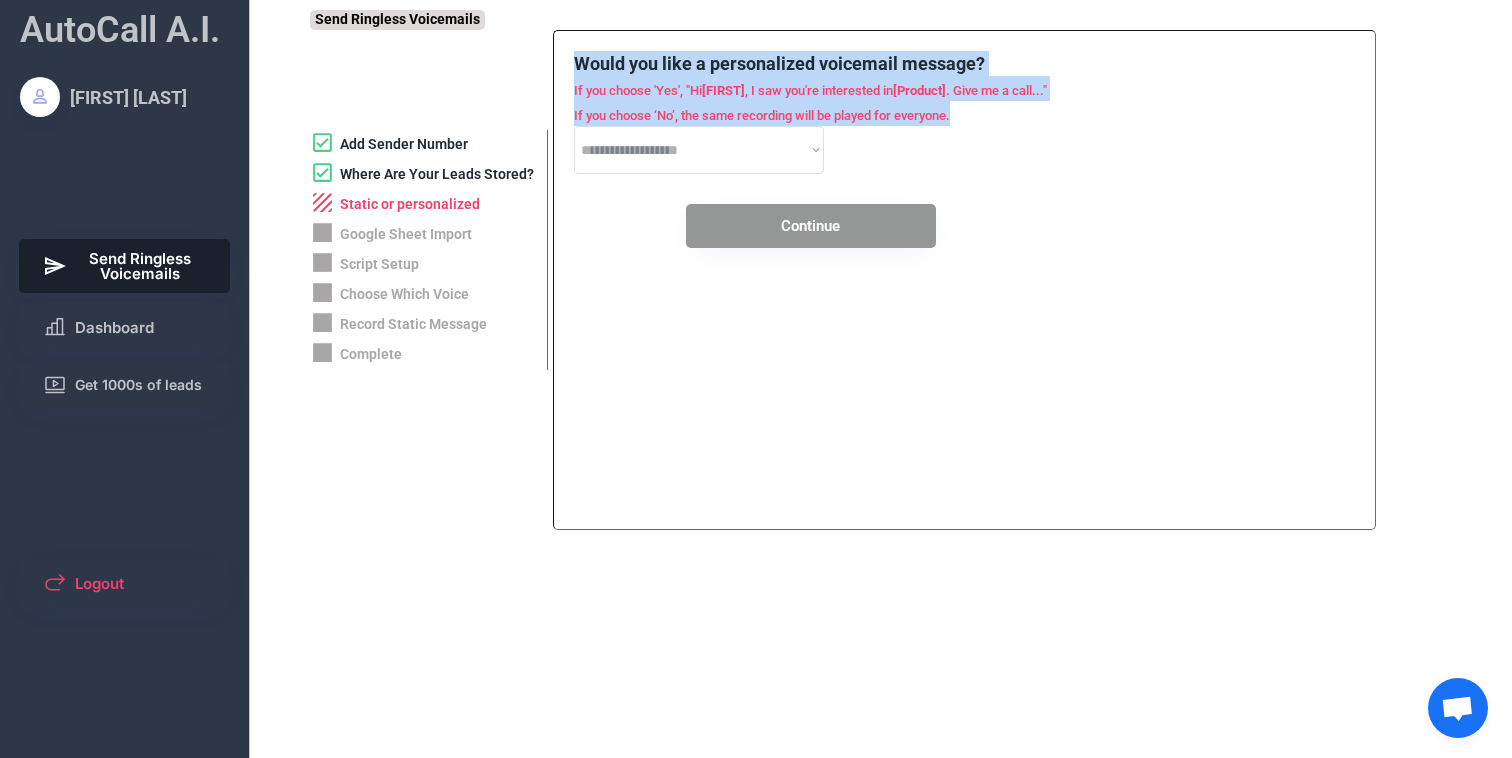 drag, startPoint x: 559, startPoint y: 61, endPoint x: 1092, endPoint y: 120, distance: 536.25555 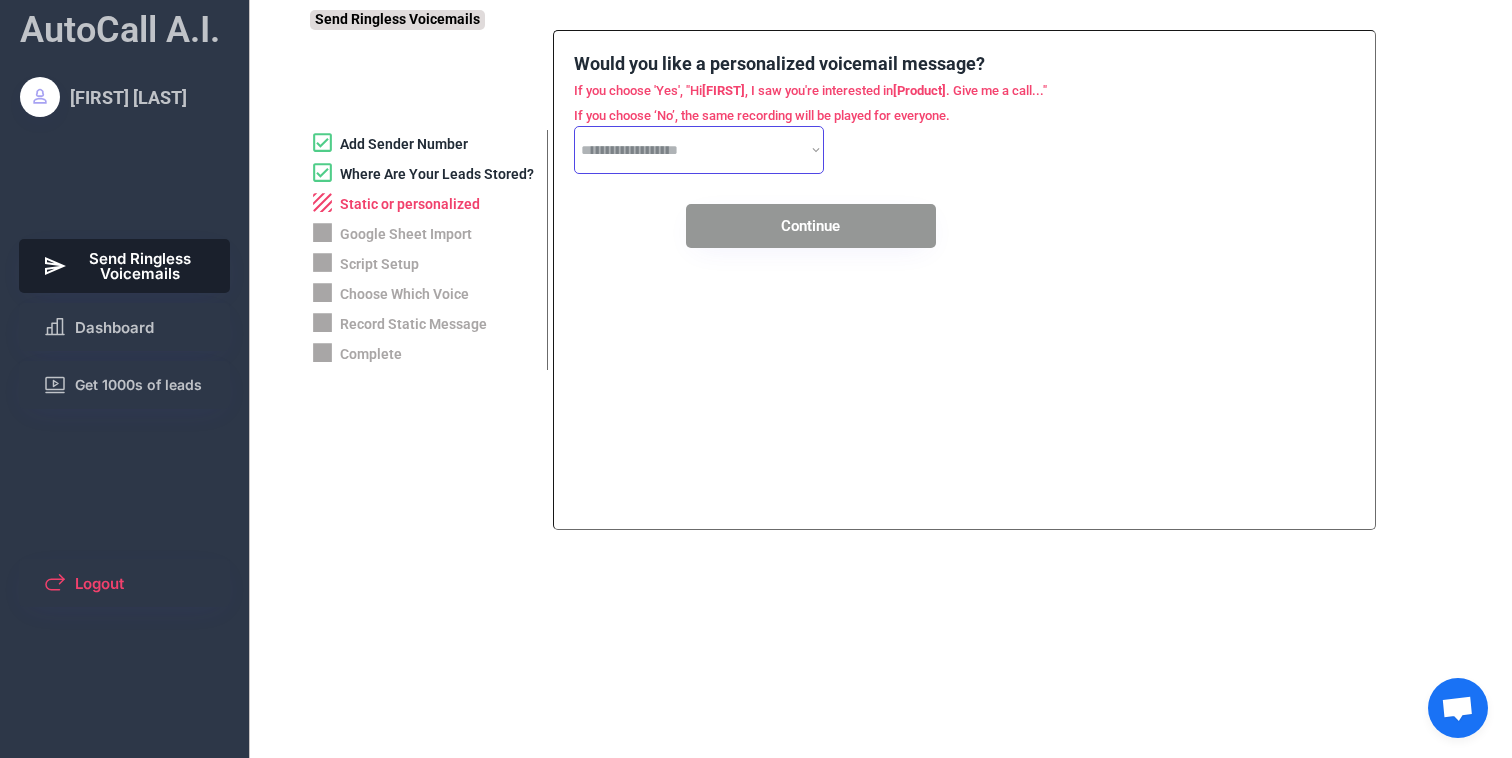 click on "**********" at bounding box center (699, 150) 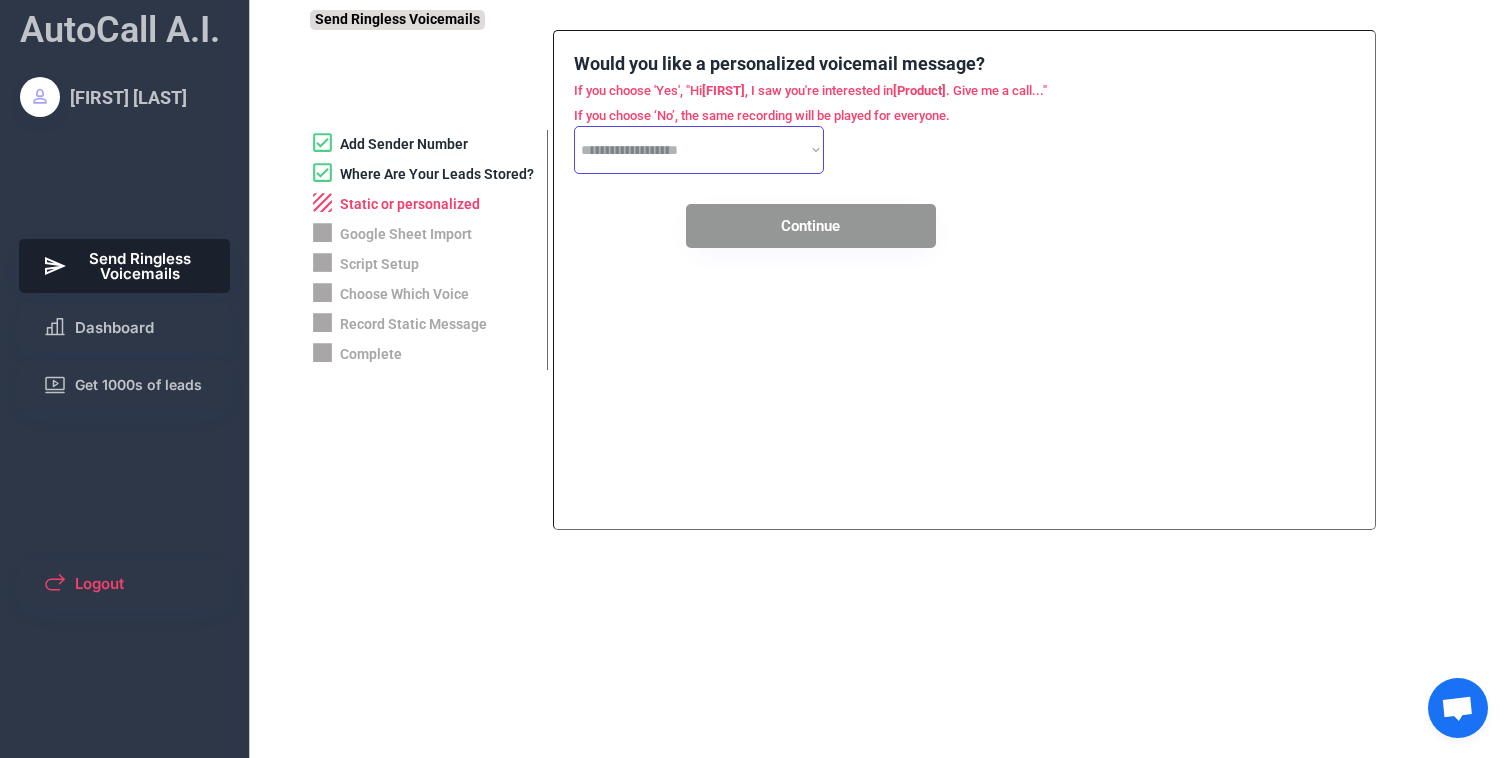 select on "*****" 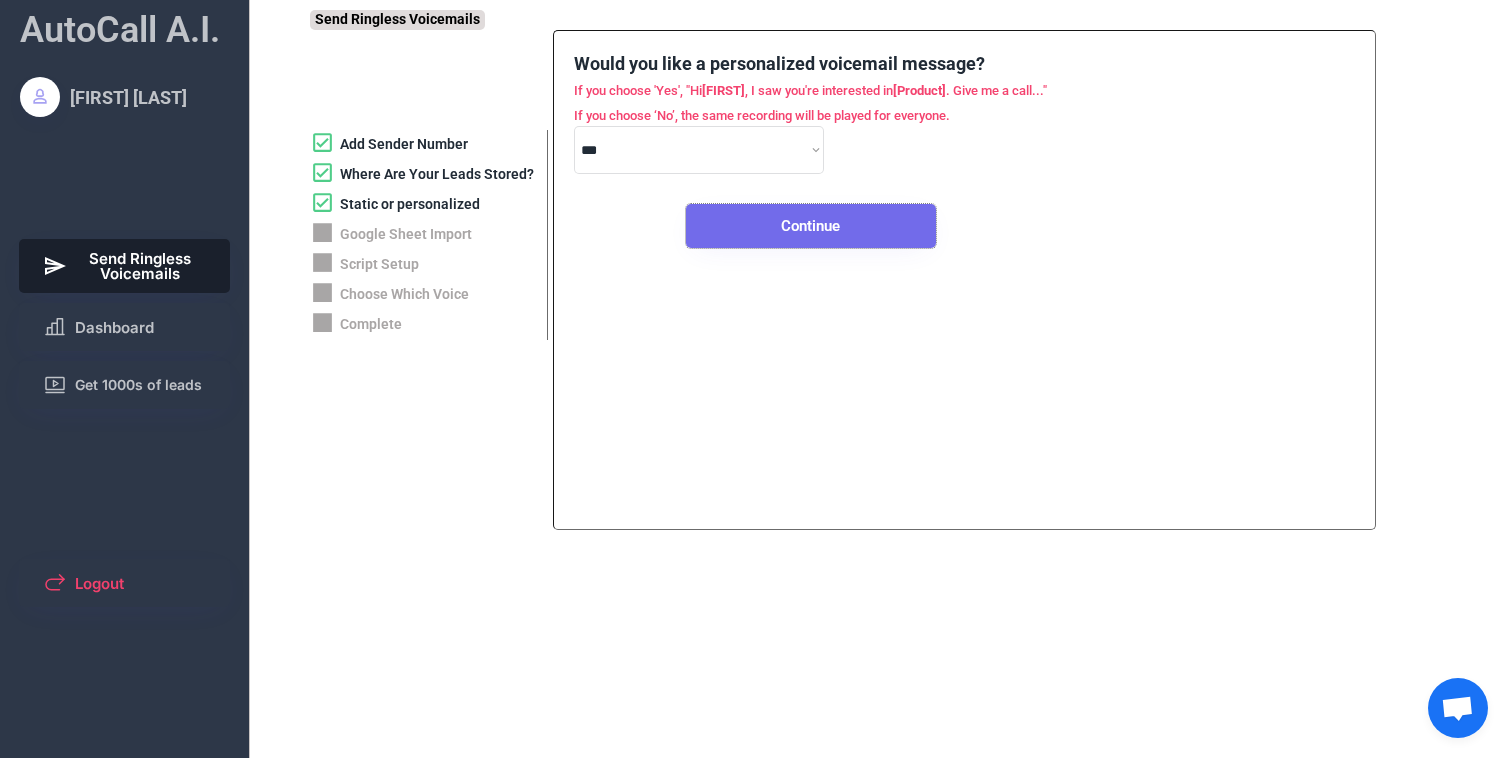 click on "Continue" at bounding box center [811, 226] 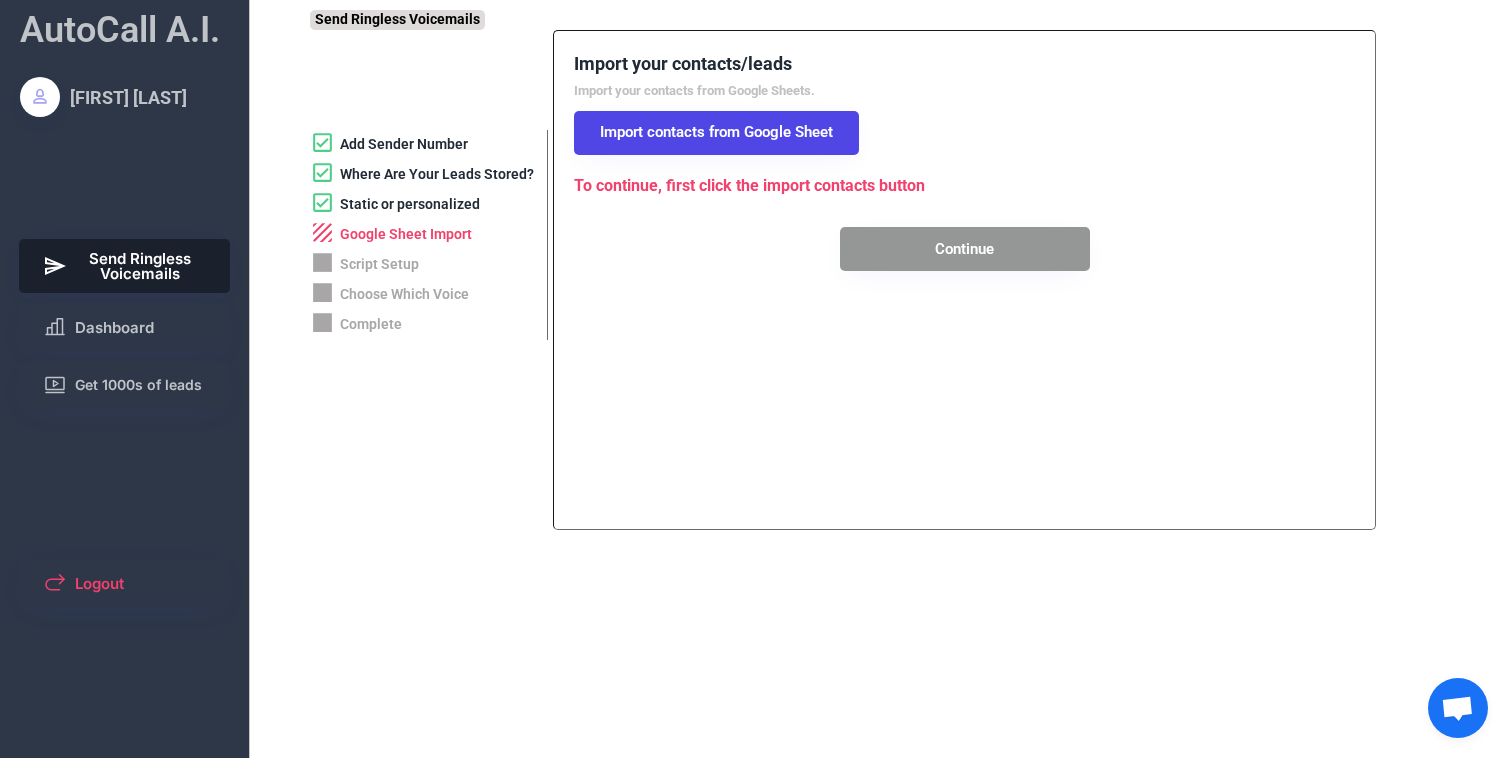 click on "Continue" at bounding box center [965, 249] 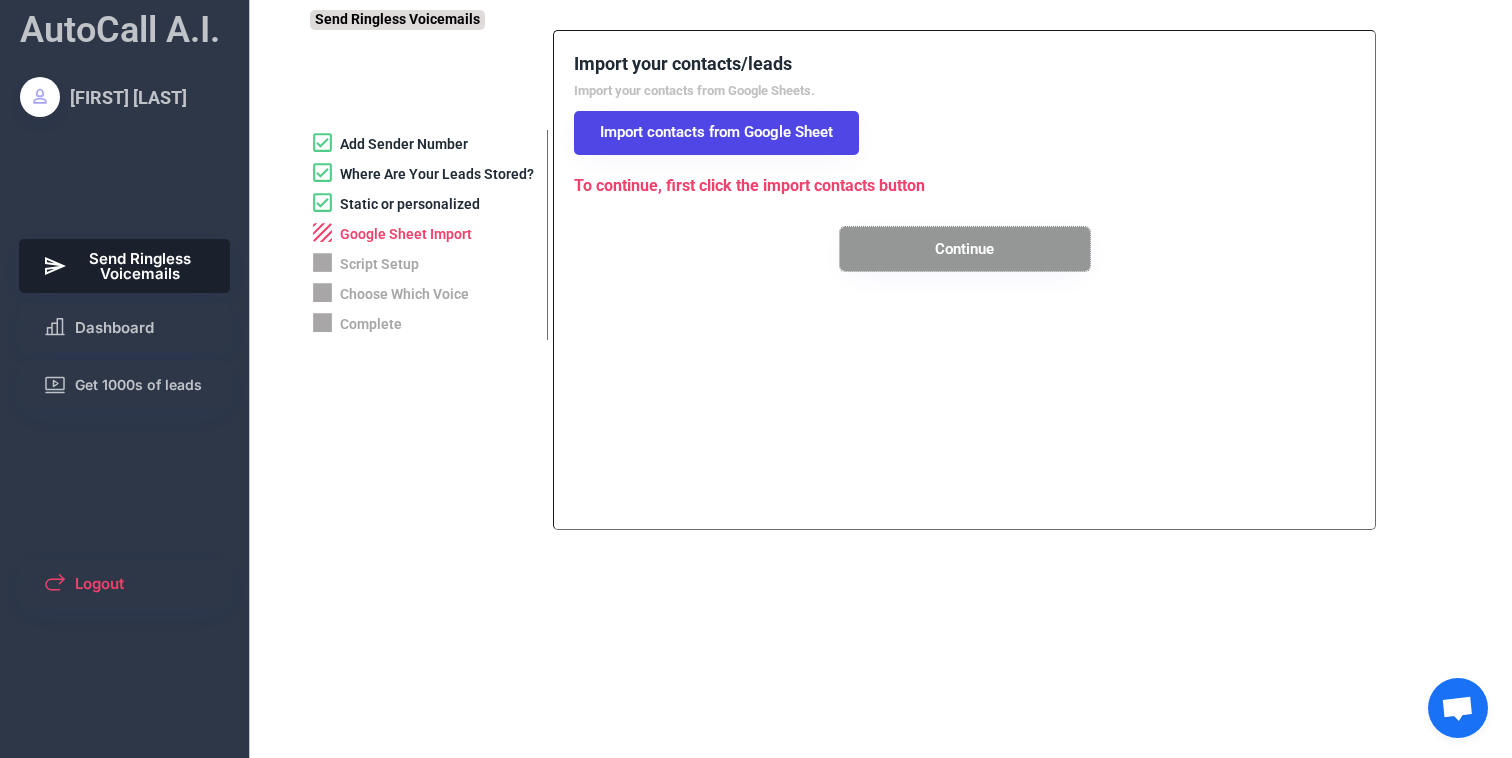 click on "Continue" at bounding box center (965, 249) 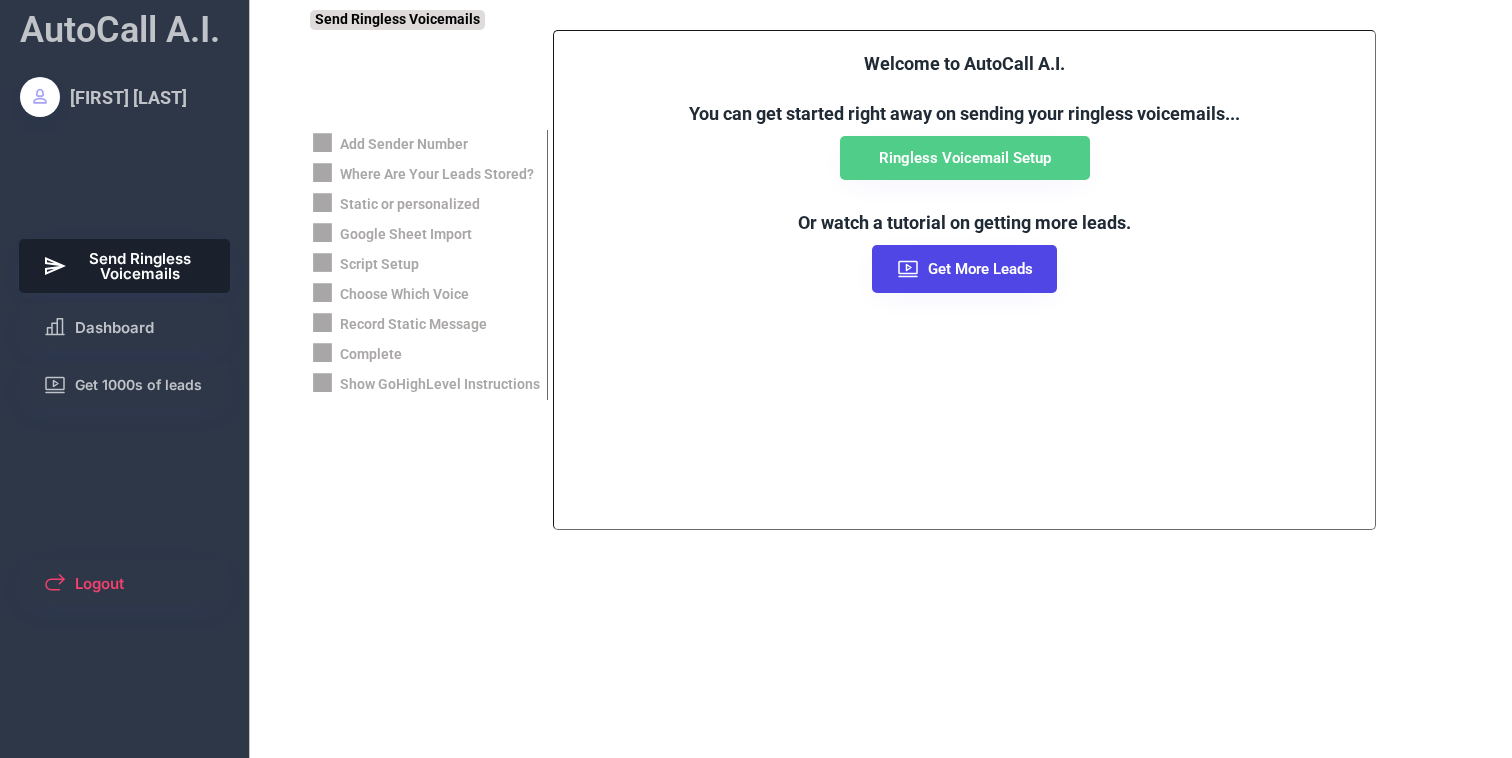 scroll, scrollTop: 0, scrollLeft: 0, axis: both 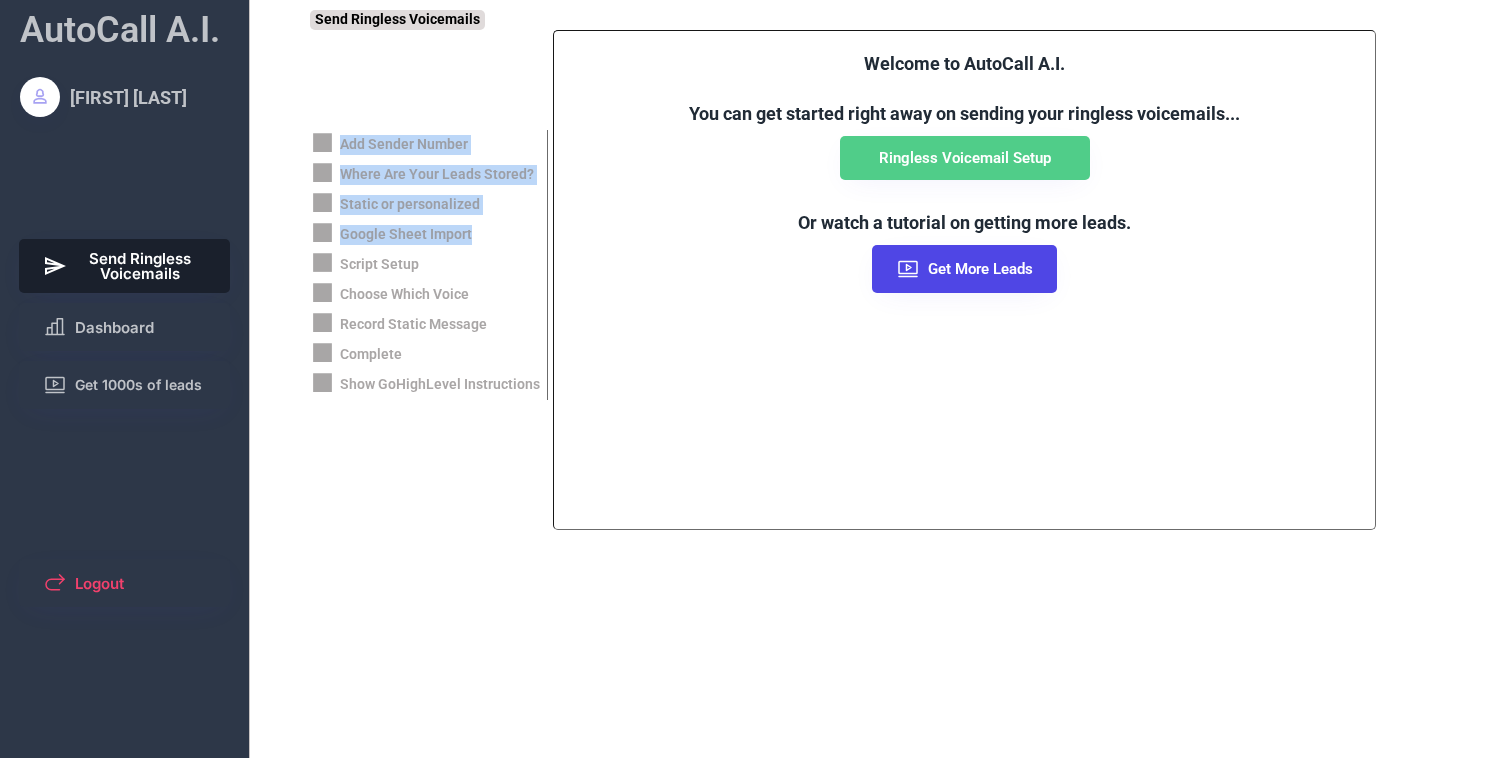 drag, startPoint x: 293, startPoint y: 131, endPoint x: 485, endPoint y: 242, distance: 221.77692 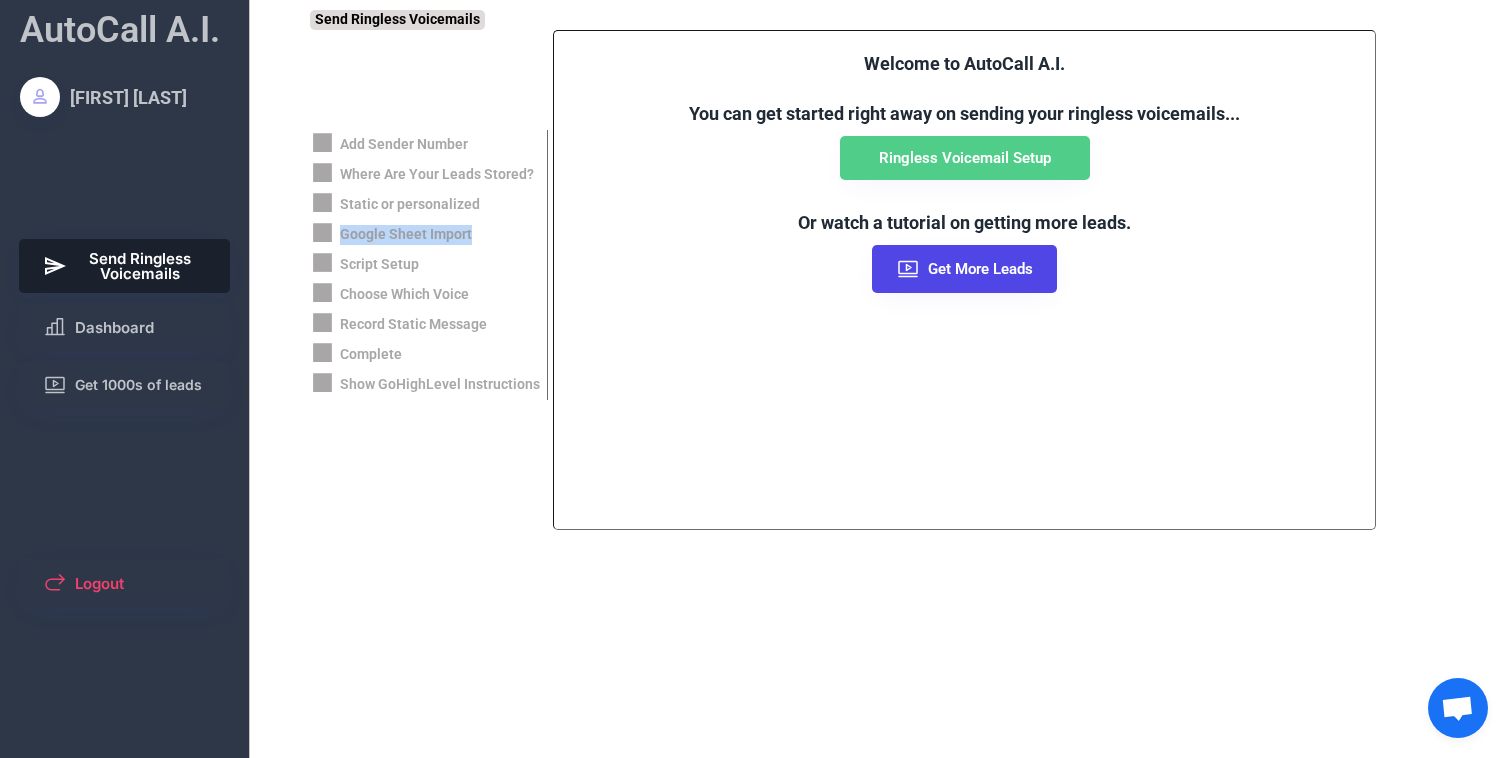 drag, startPoint x: 481, startPoint y: 240, endPoint x: 307, endPoint y: 234, distance: 174.10342 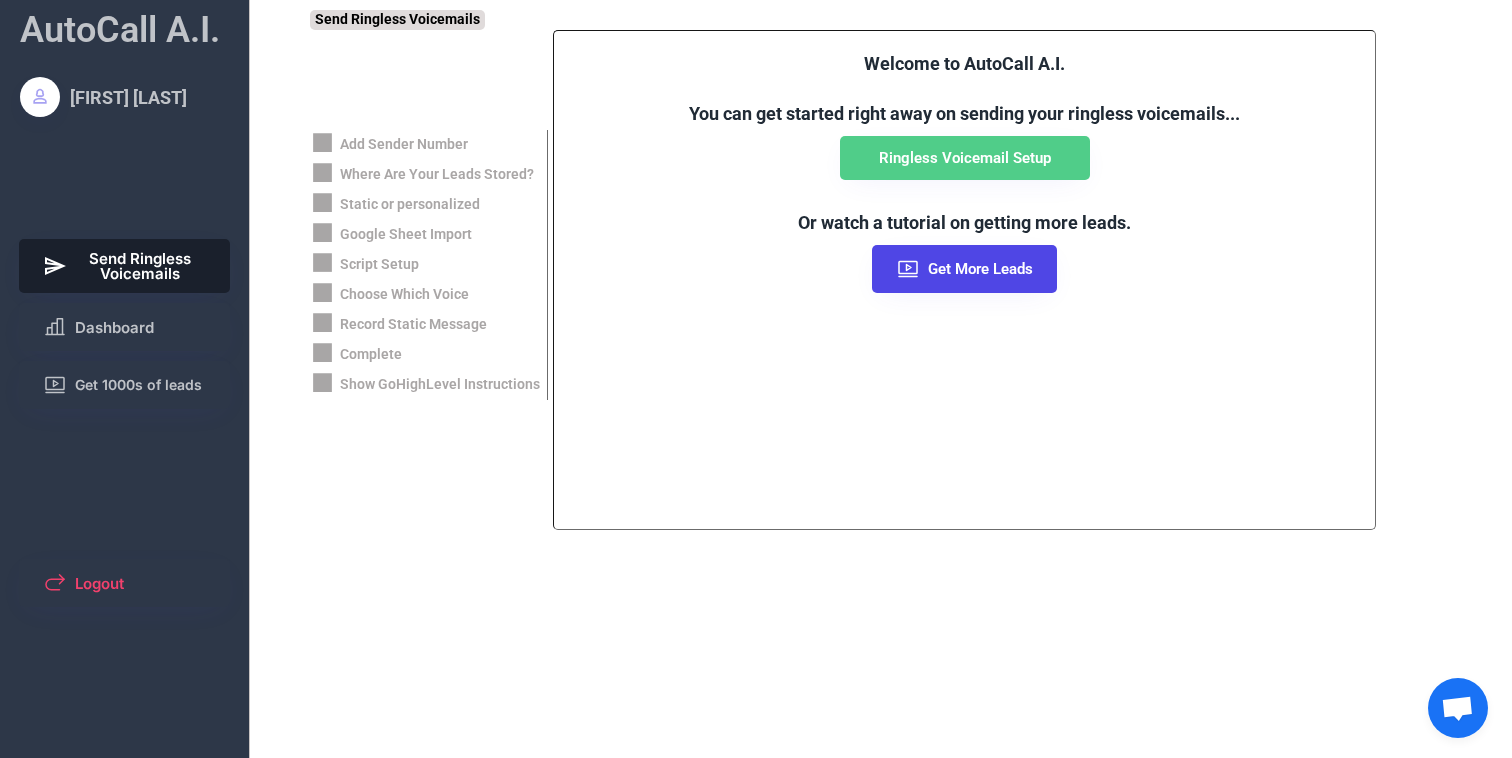 click on "AutoCall A.I. [FIRST] [LAST] Send Ringless Voicemails Dashboard Get 1000s of leads Logout Send Ringless Voicemails Add Sender Number Where Are Your Leads Stored? Static or personalized Google Sheet Import Script Setup Choose Which Voice Record Static Message Complete Show GoHighLevel Instructions Welcome to AutoCall A.I.
You can get started right away on sending your ringless voicemails... Ringless Voicemail Setup Or watch a tutorial on getting more leads. Get More Leads" at bounding box center [756, 390] 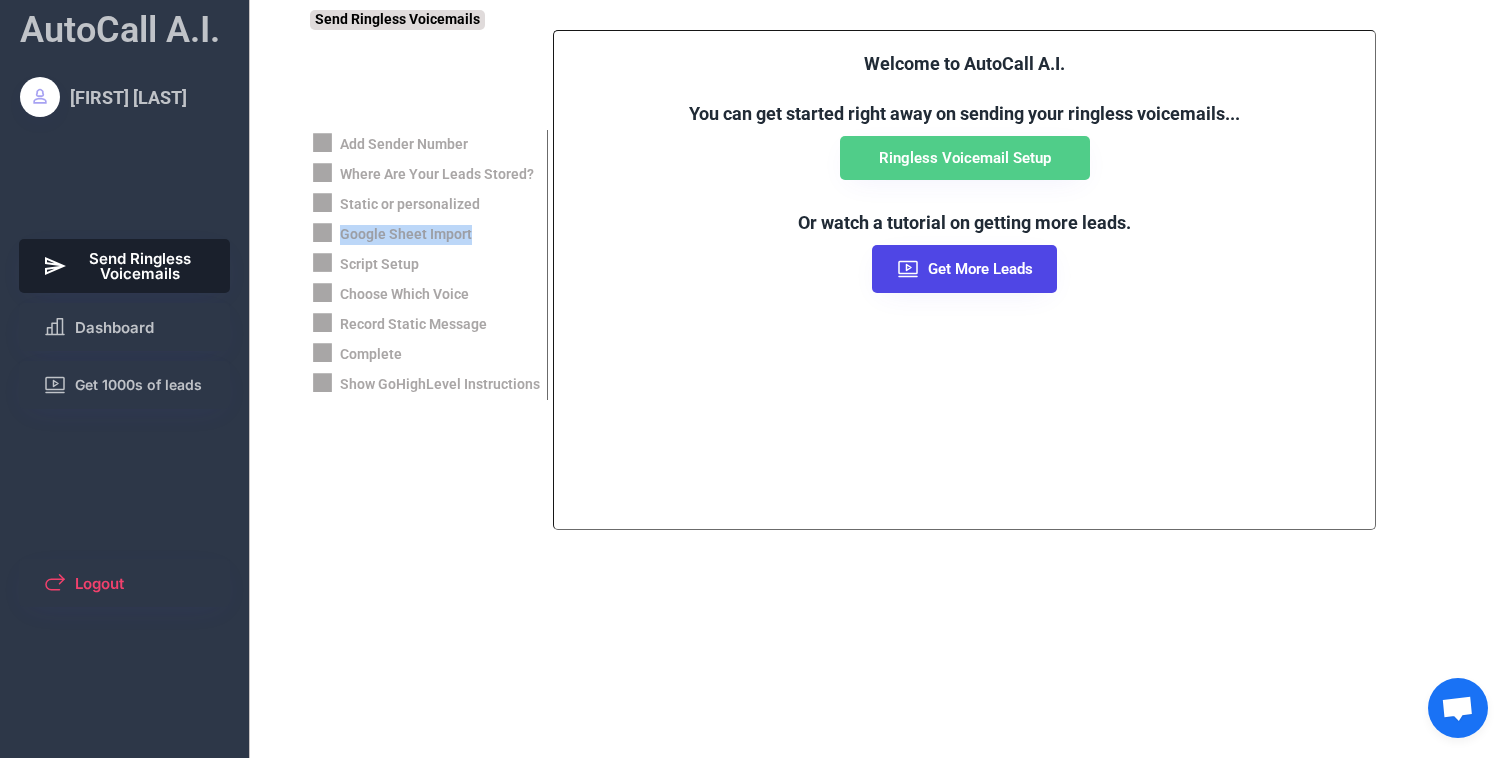 drag, startPoint x: 307, startPoint y: 234, endPoint x: 478, endPoint y: 226, distance: 171.18703 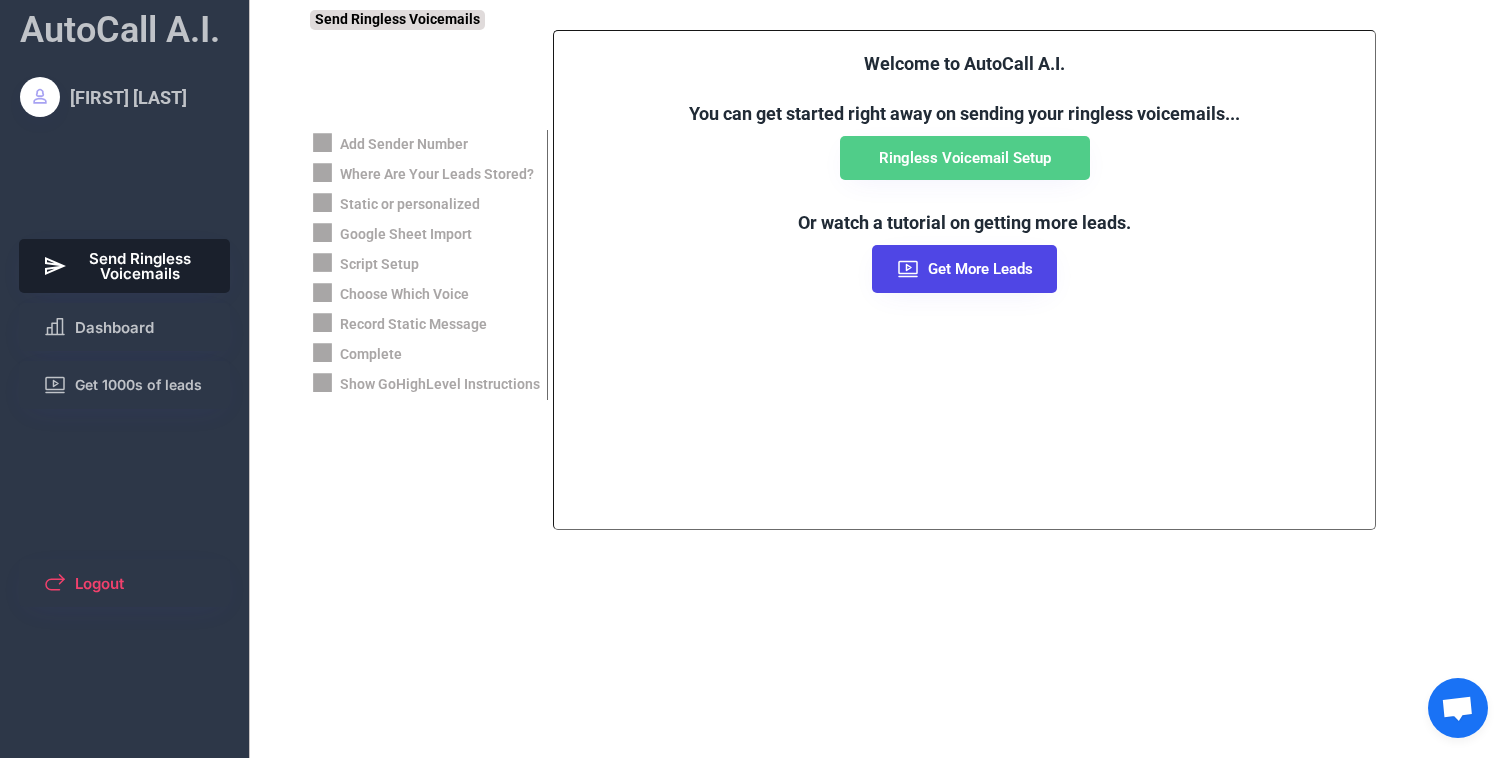 click on "Where Are Your Leads Stored?" at bounding box center (437, 175) 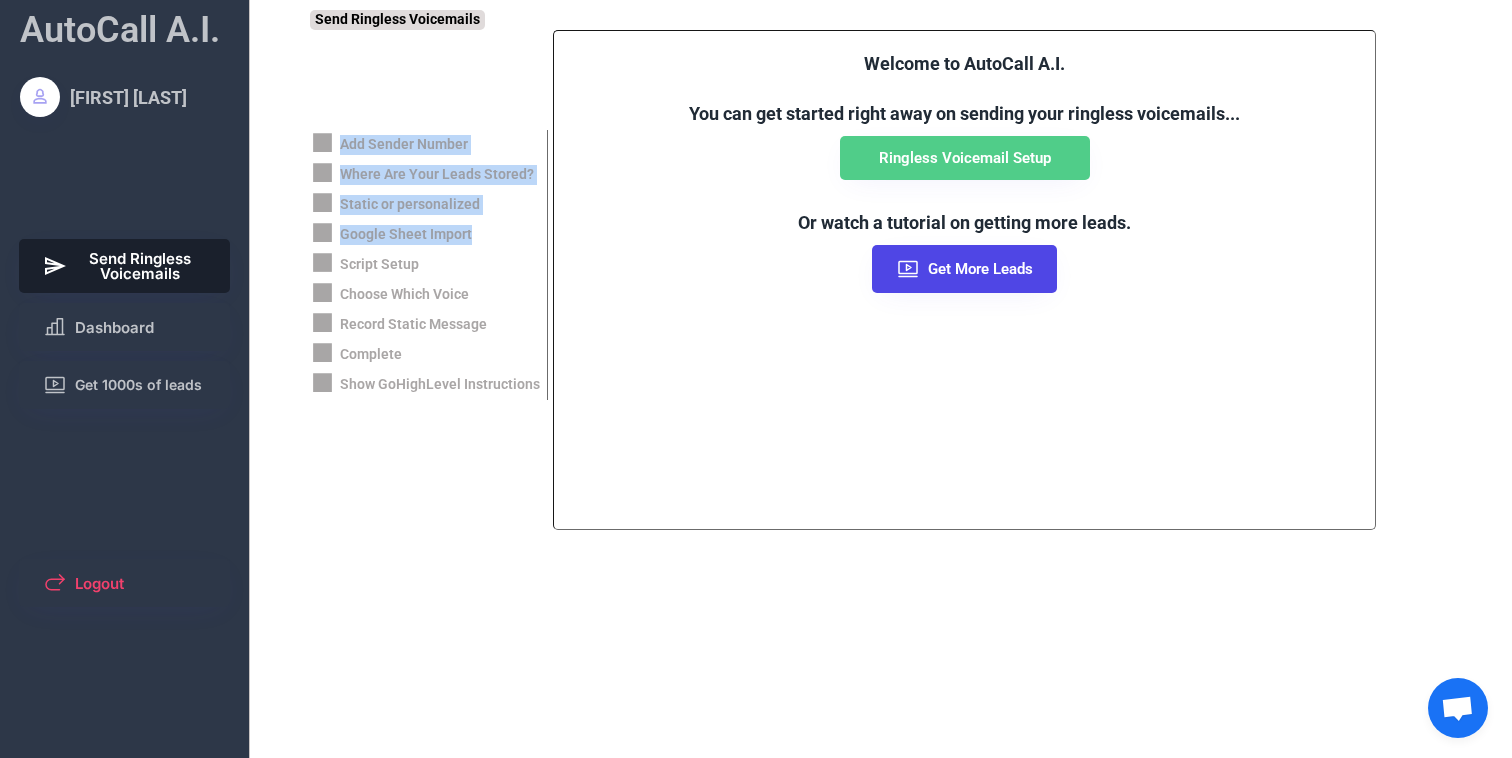 drag, startPoint x: 281, startPoint y: 145, endPoint x: 489, endPoint y: 241, distance: 229.08514 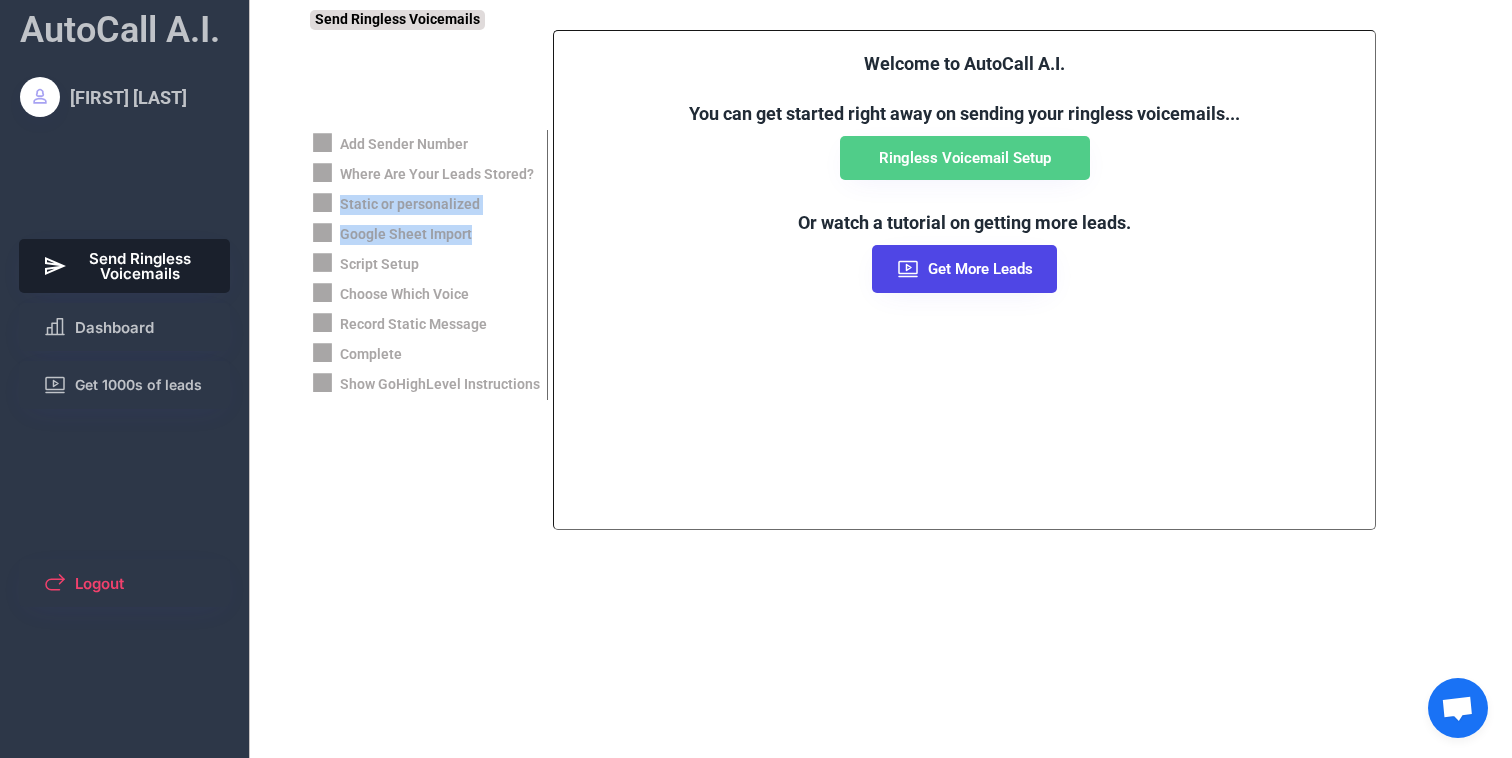 drag, startPoint x: 474, startPoint y: 239, endPoint x: 329, endPoint y: 216, distance: 146.8128 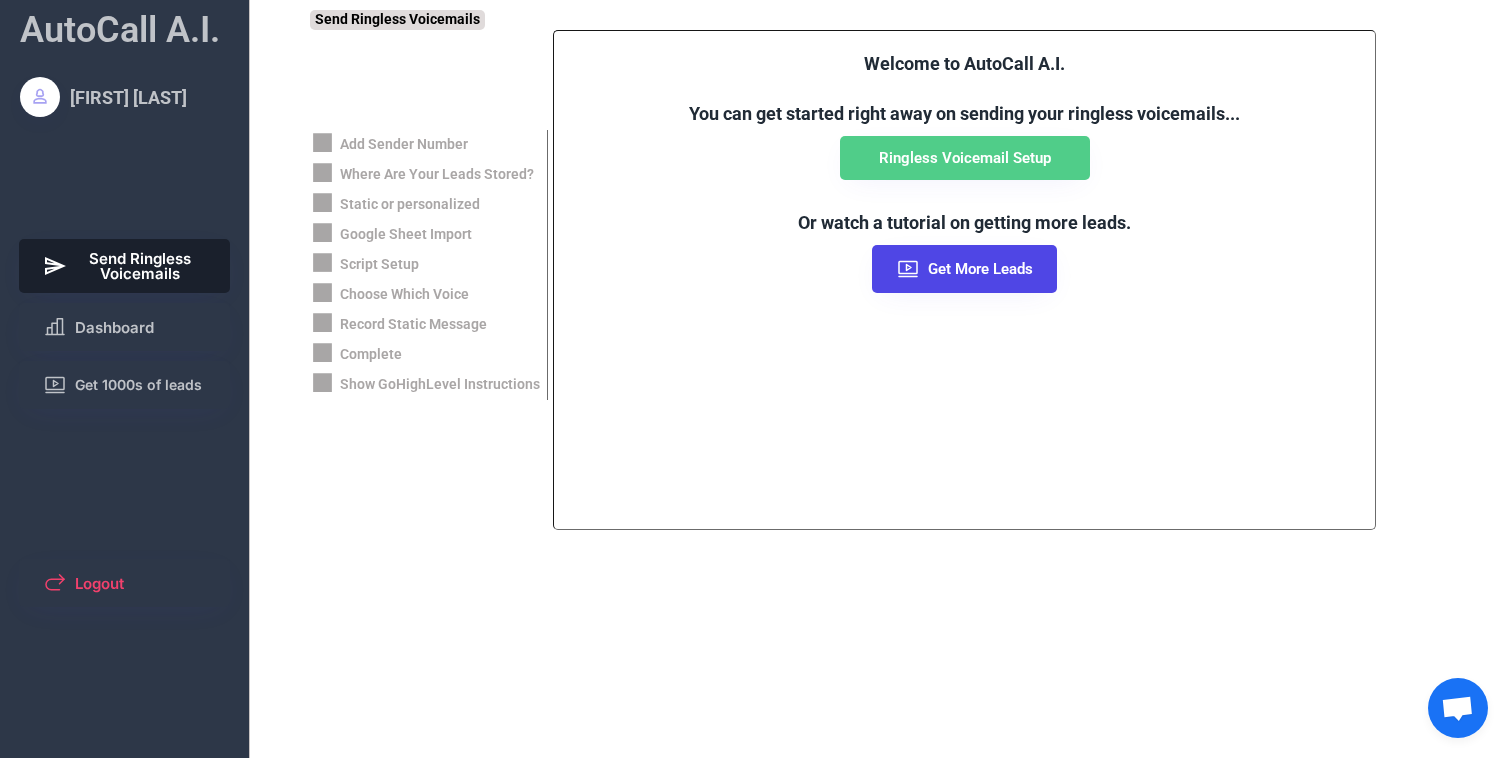 click on "Where Are Your Leads Stored?" at bounding box center [437, 175] 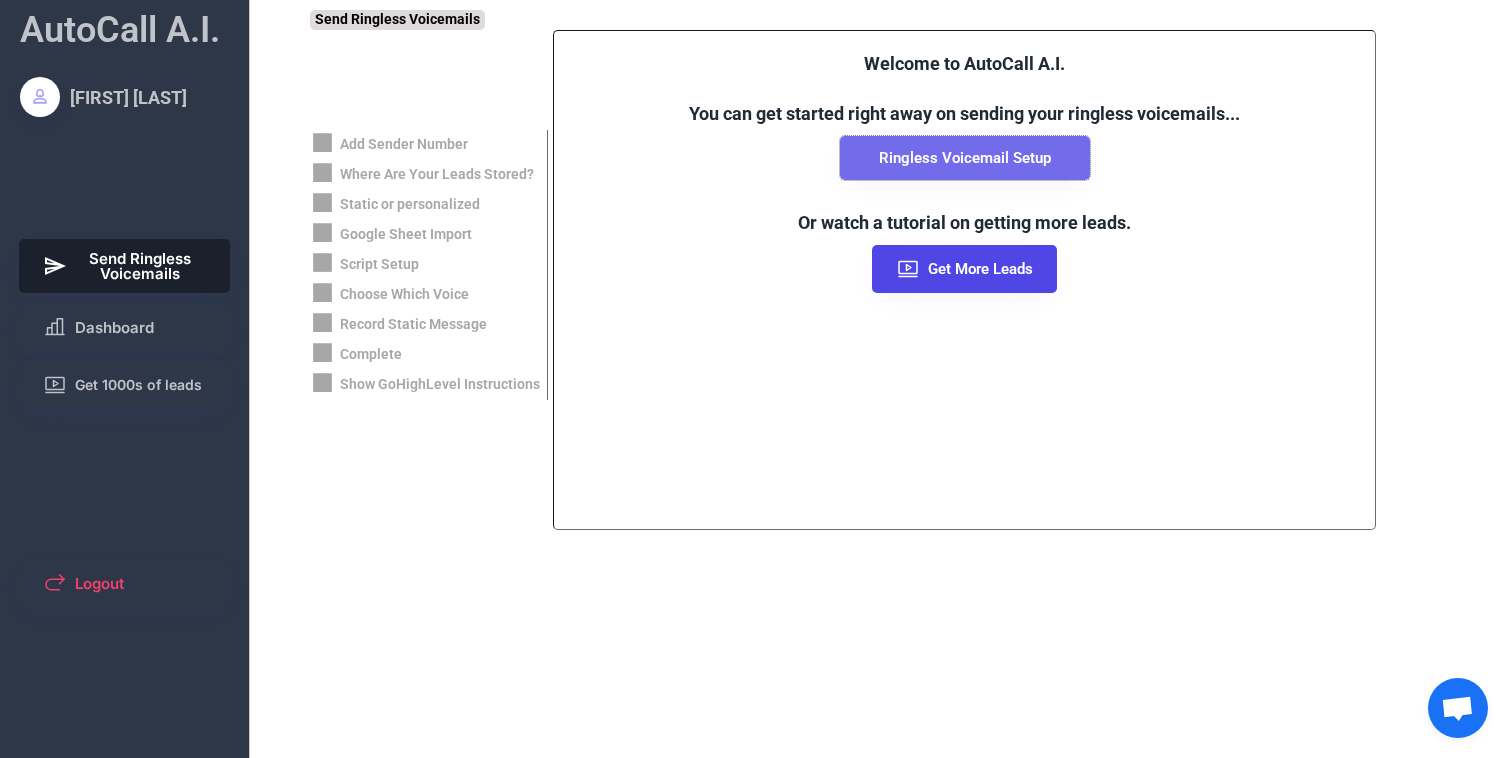 click on "Ringless Voicemail Setup" at bounding box center (965, 158) 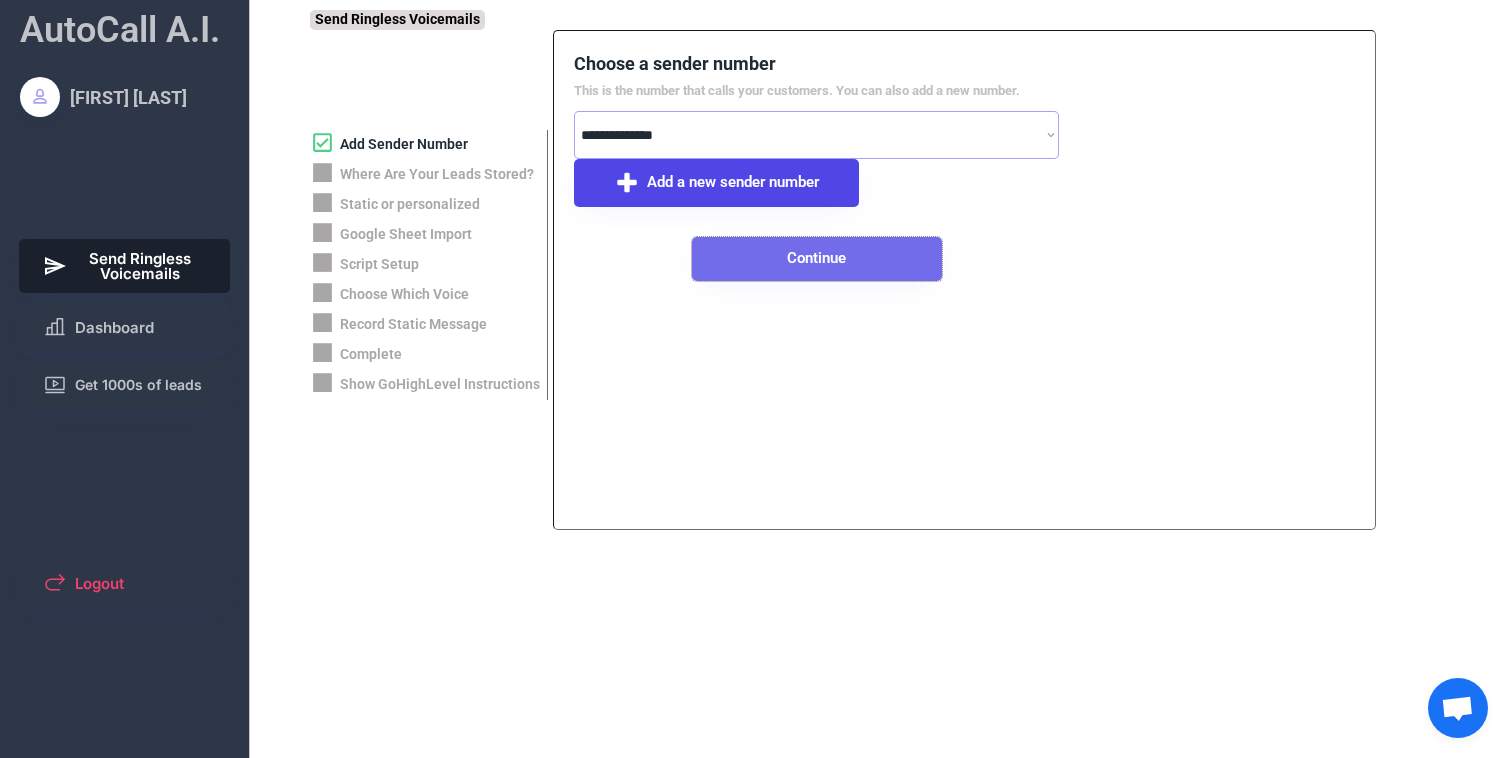 click on "Continue" at bounding box center [817, 259] 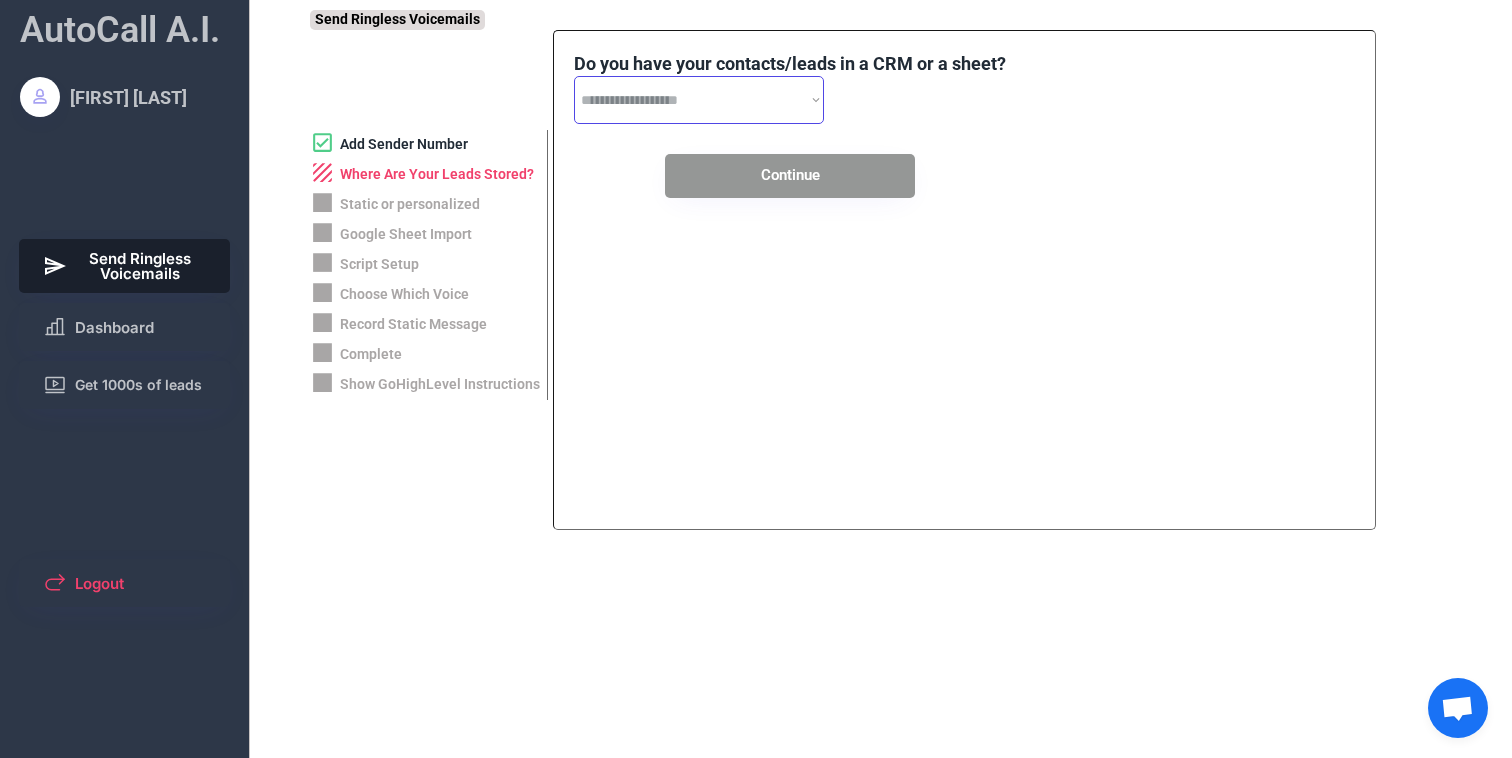 click on "**********" at bounding box center (699, 100) 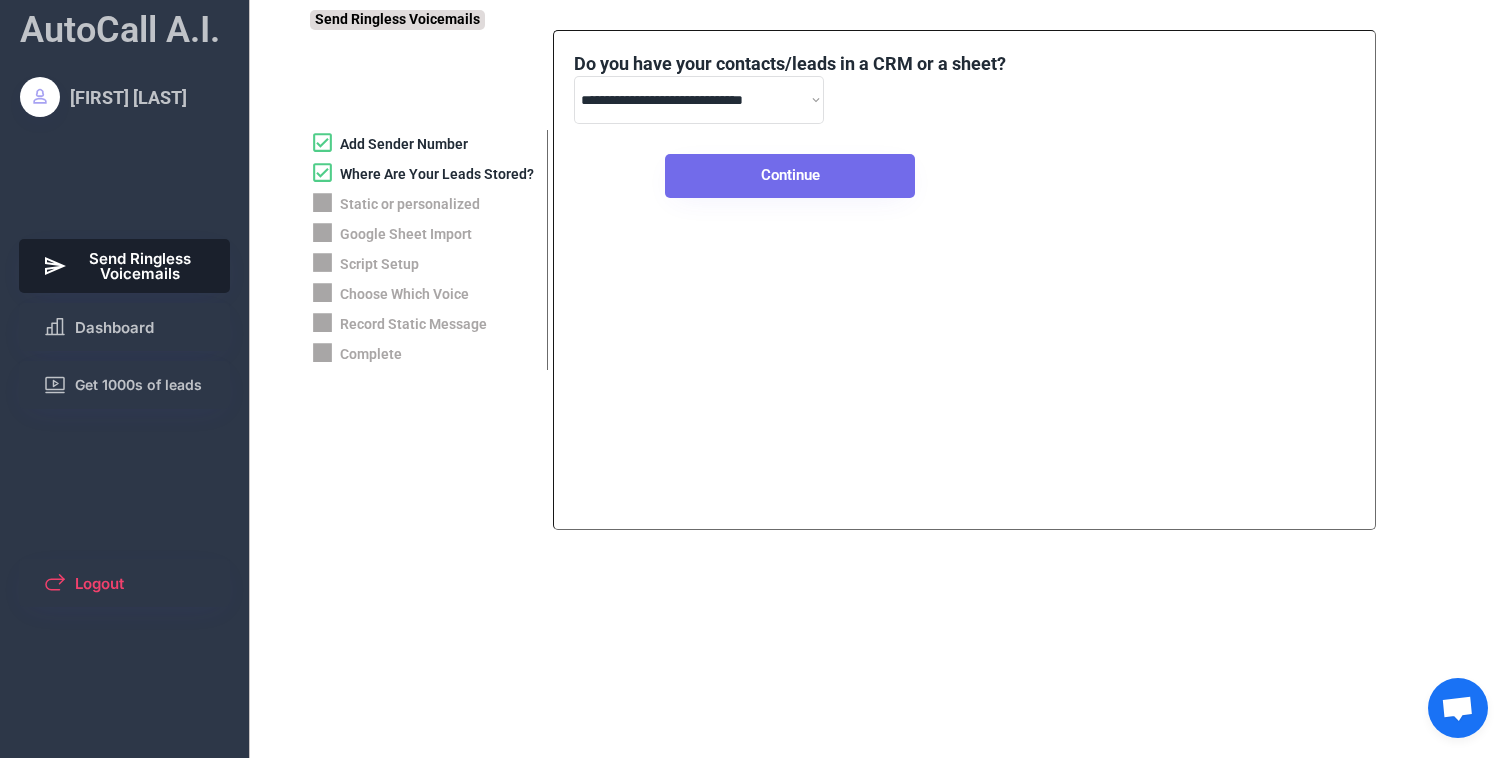 click on "Continue" at bounding box center (790, 176) 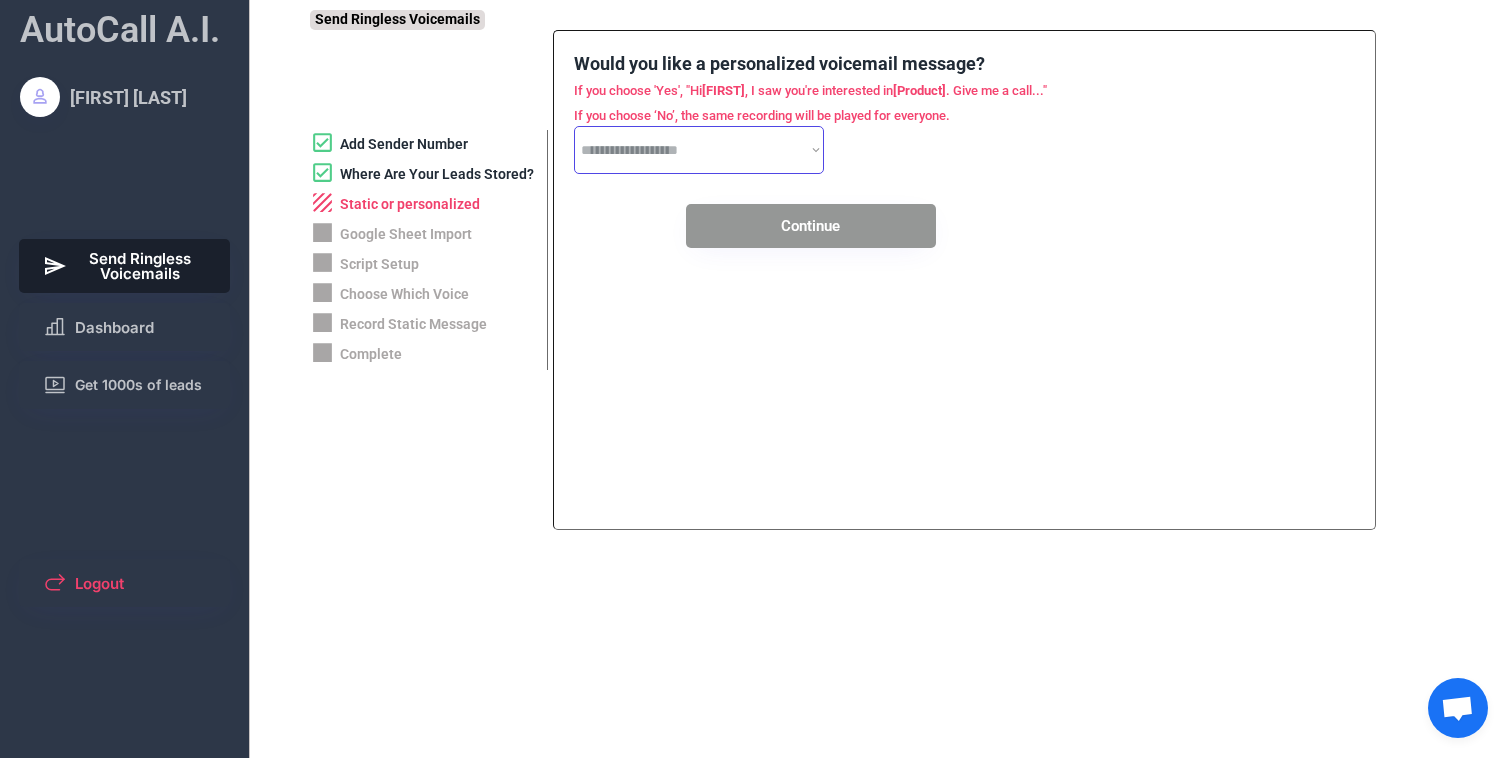 click on "**********" at bounding box center [699, 150] 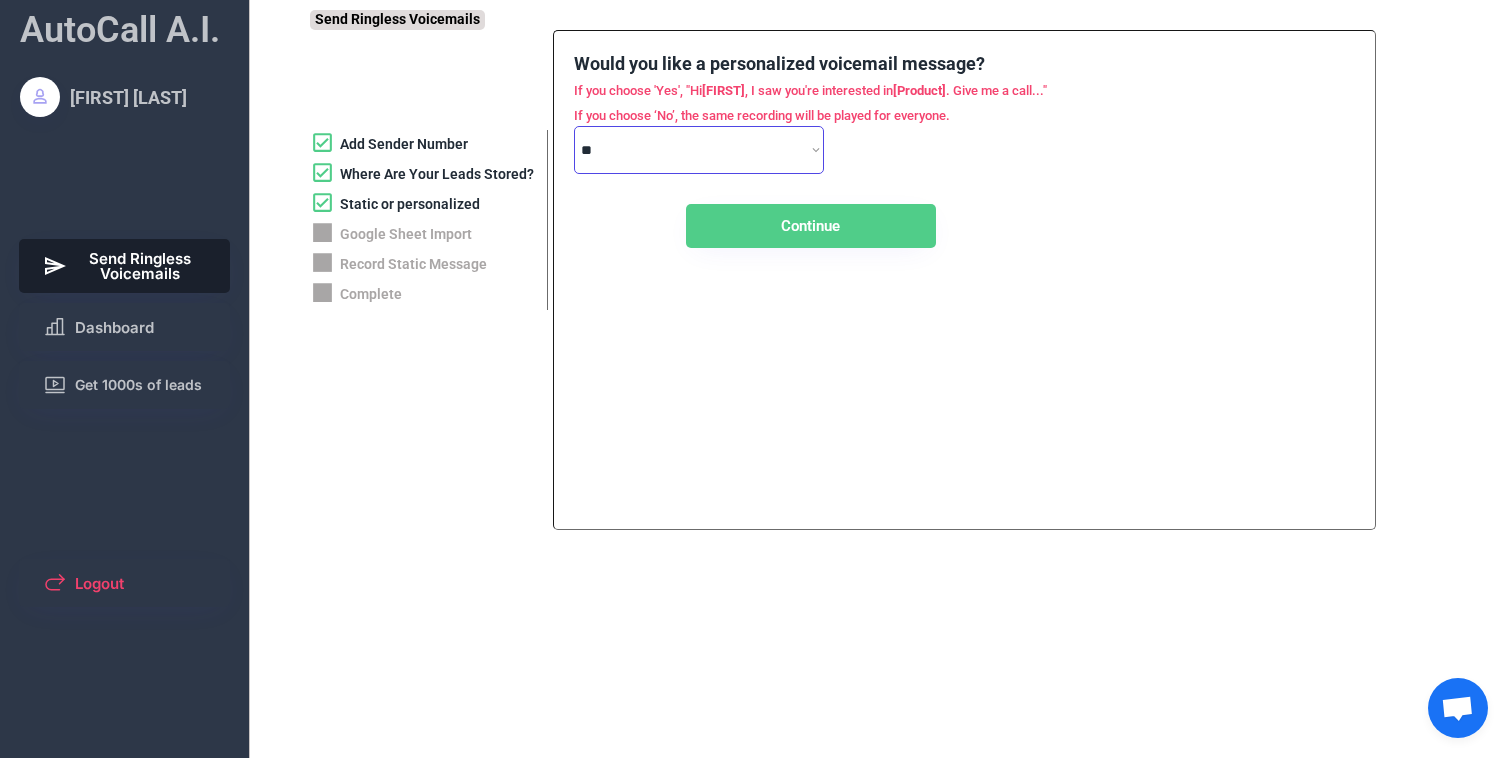 click on "**********" at bounding box center [699, 150] 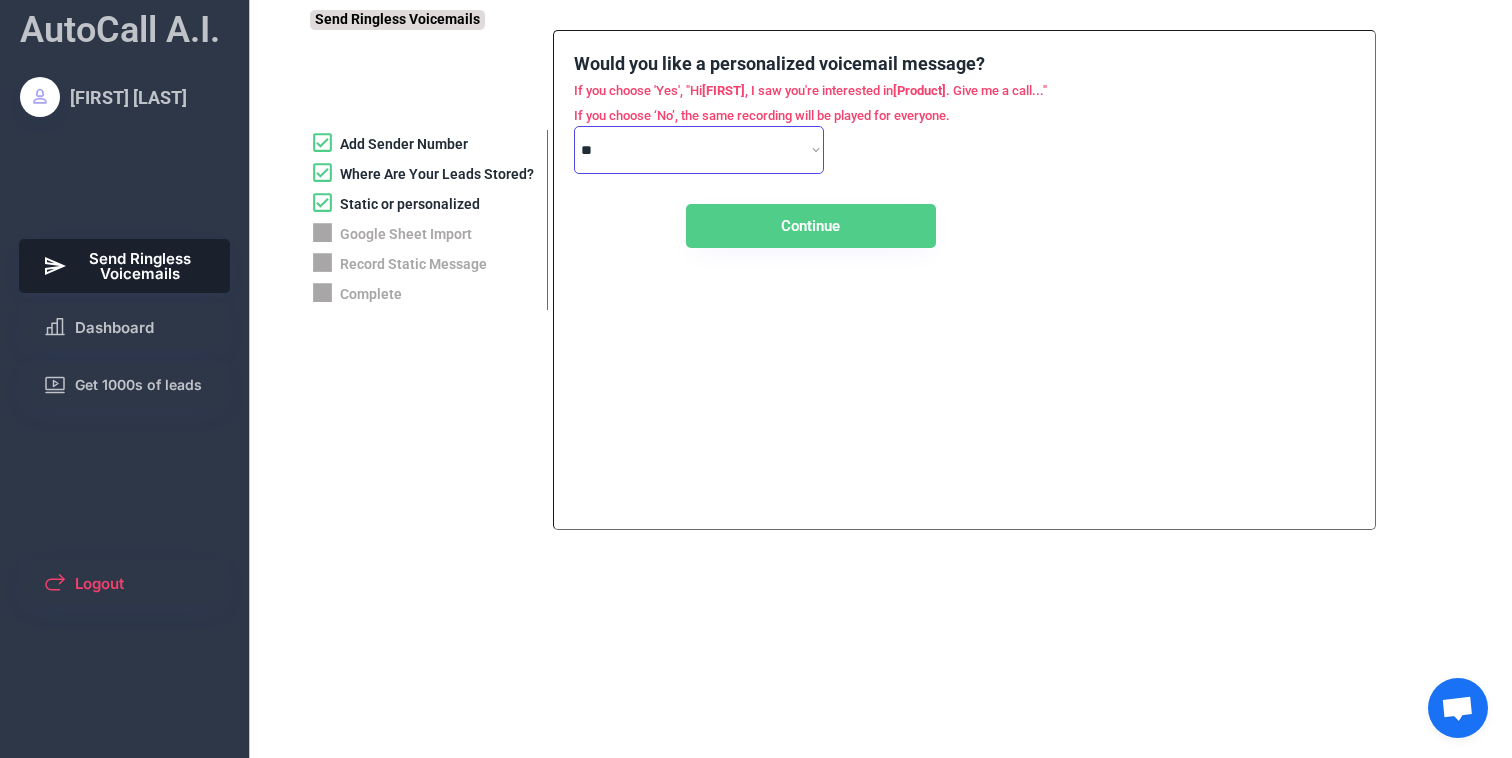 select on "*****" 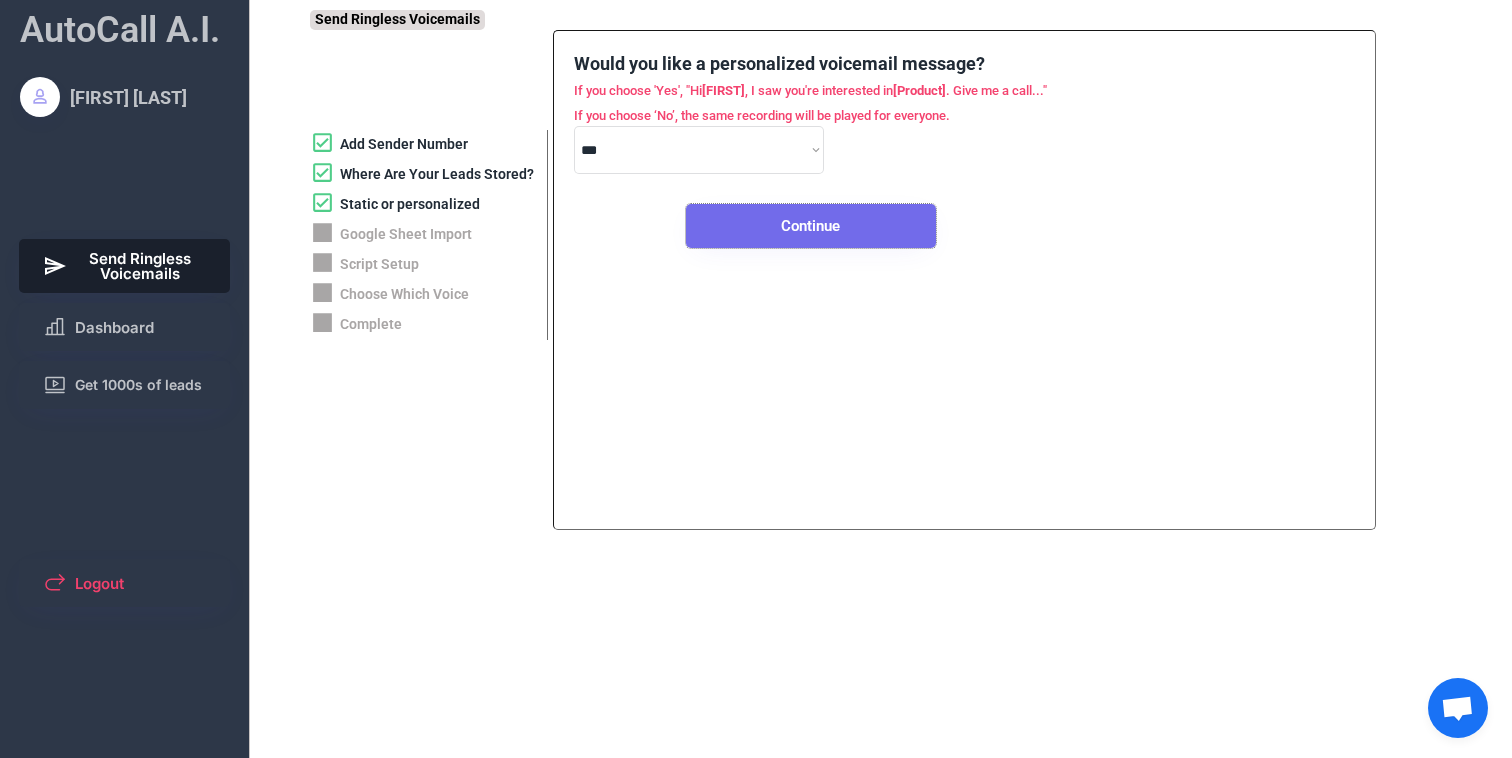 click on "Continue" at bounding box center (811, 226) 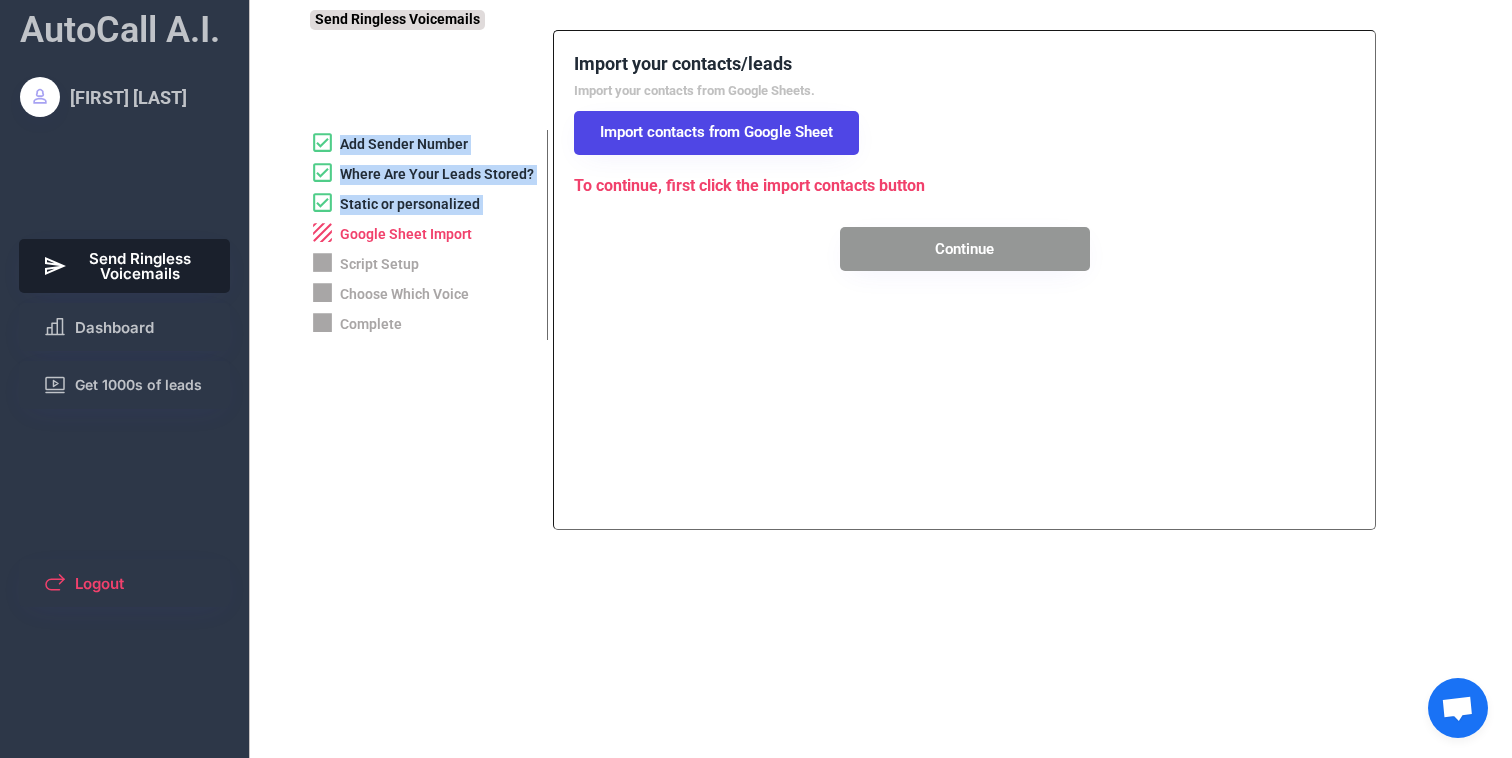 drag, startPoint x: 280, startPoint y: 117, endPoint x: 536, endPoint y: 223, distance: 277.0776 